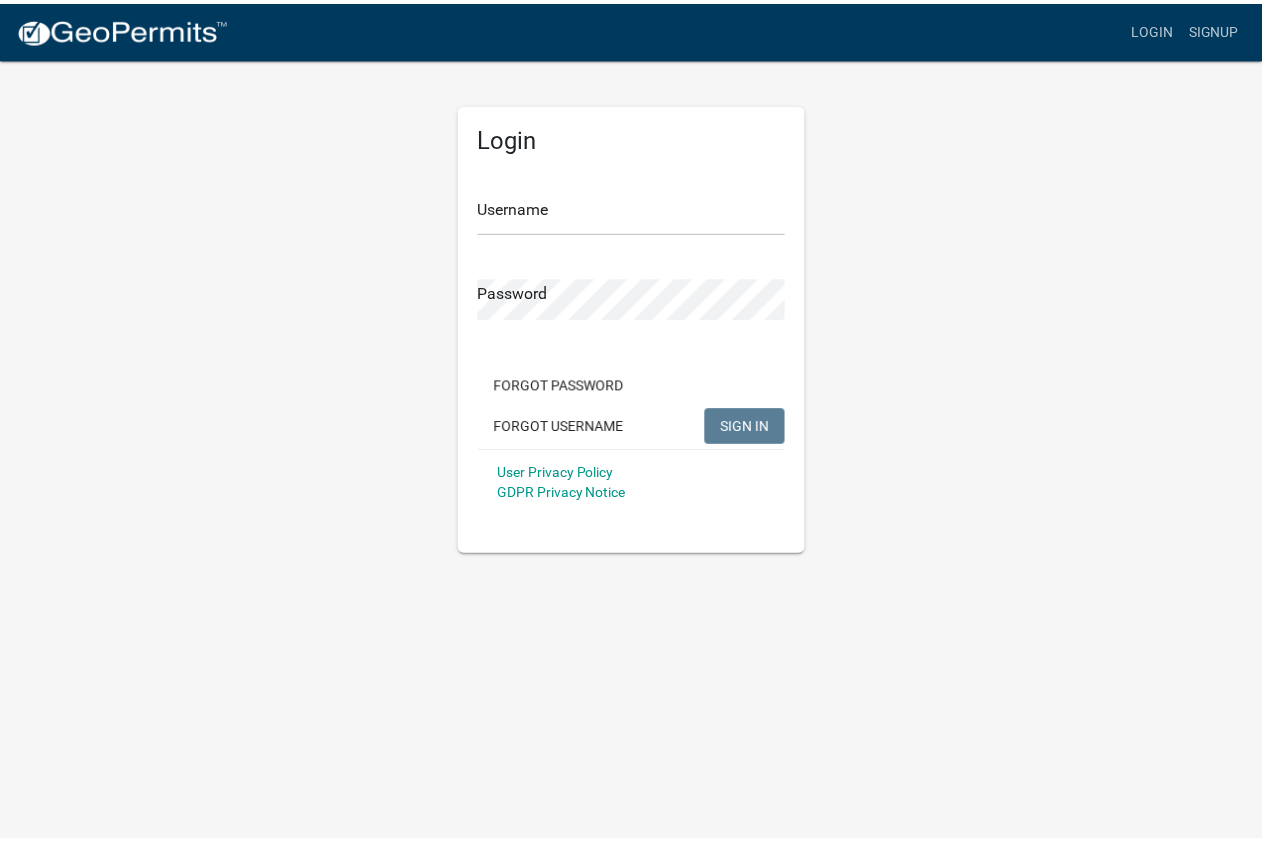 scroll, scrollTop: 0, scrollLeft: 0, axis: both 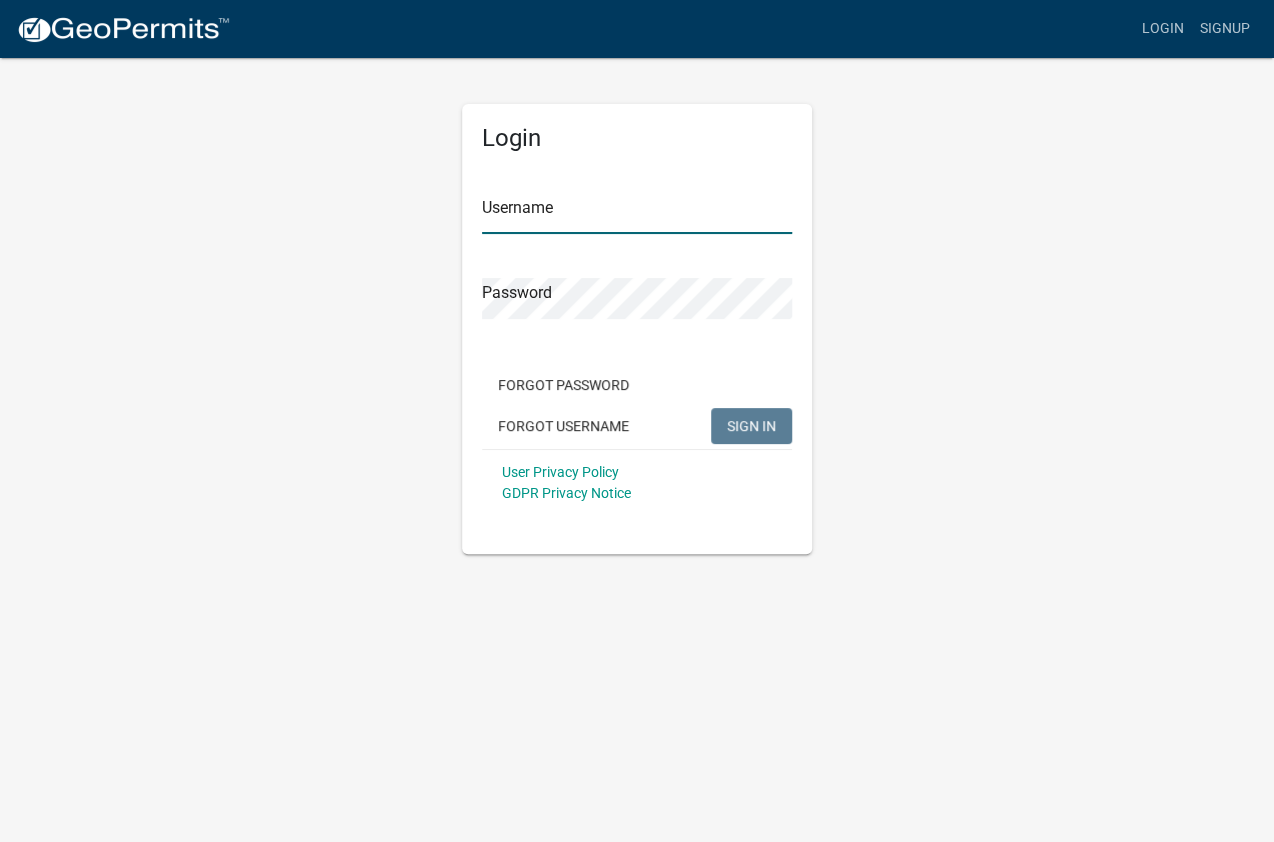 type on "[EMAIL]" 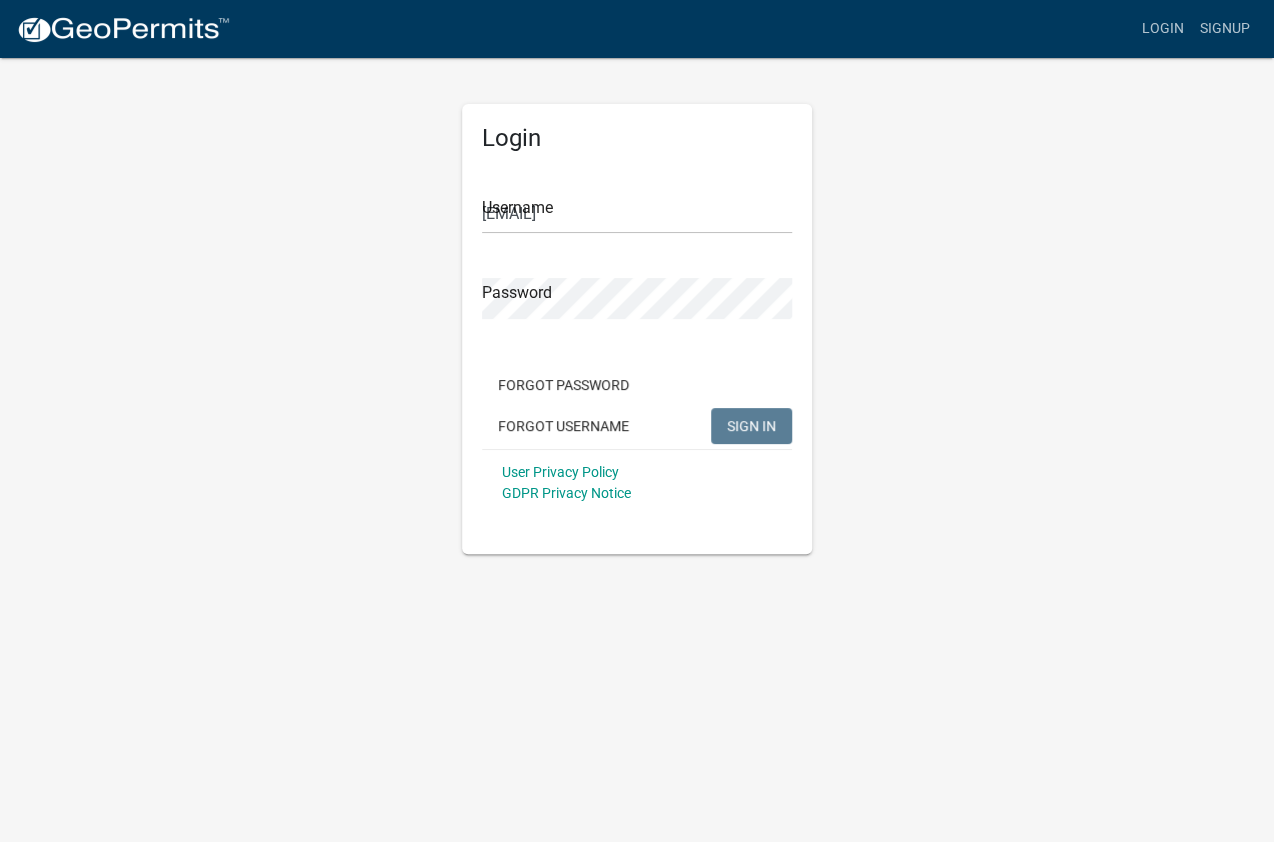 click on "SIGN IN" 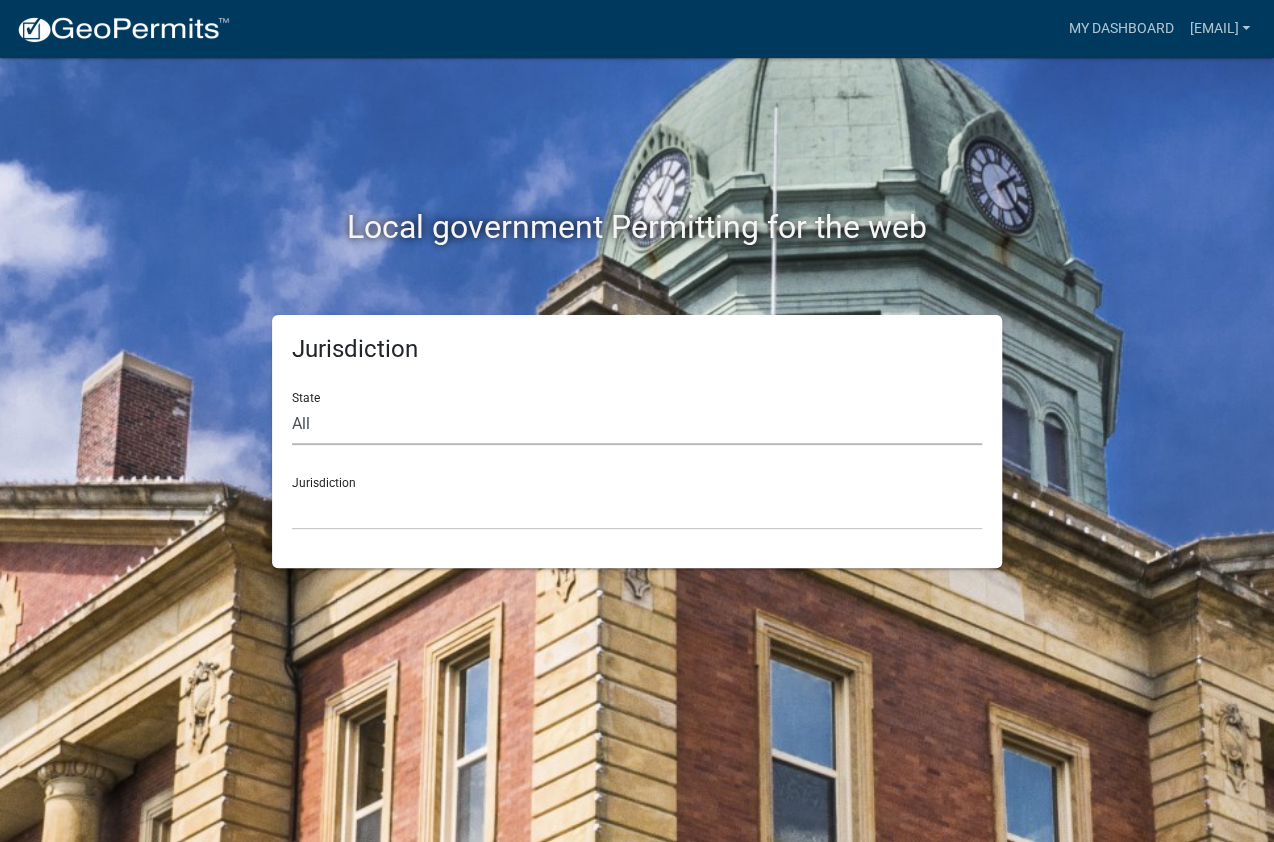 click on "All  Colorado   Georgia   Indiana   Iowa   Kansas   Minnesota   Ohio   South Carolina   Wisconsin" 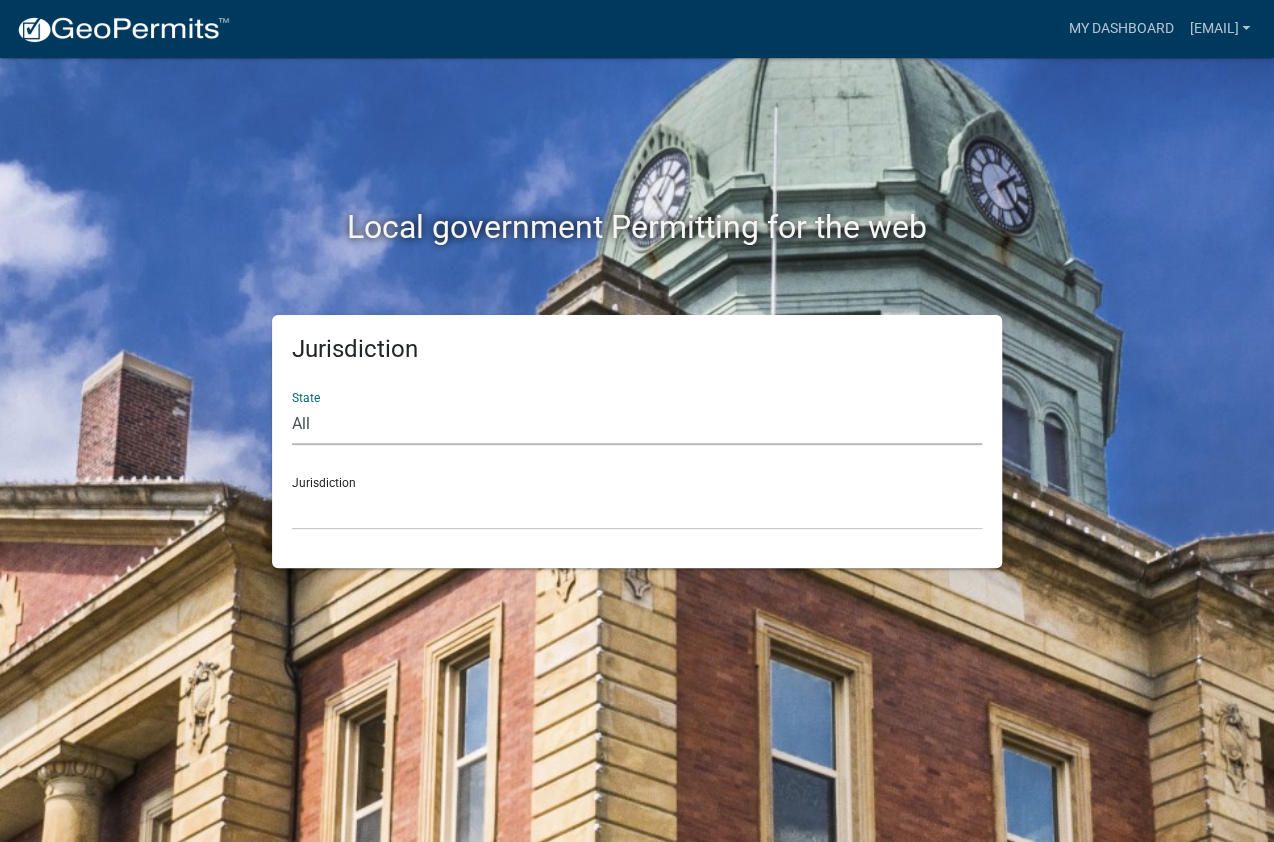 select on "Indiana" 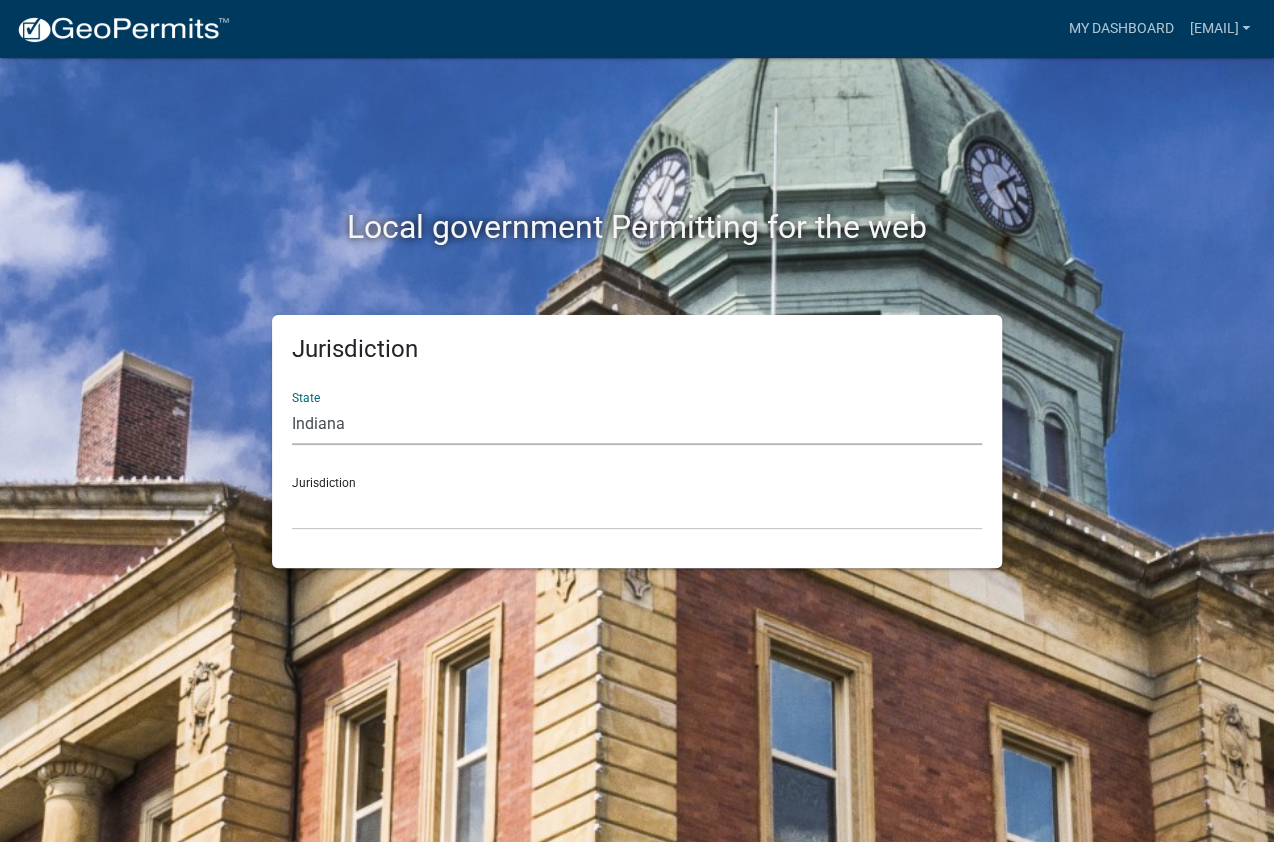 click on "All  Colorado   Georgia   Indiana   Iowa   Kansas   Minnesota   Ohio   South Carolina   Wisconsin" 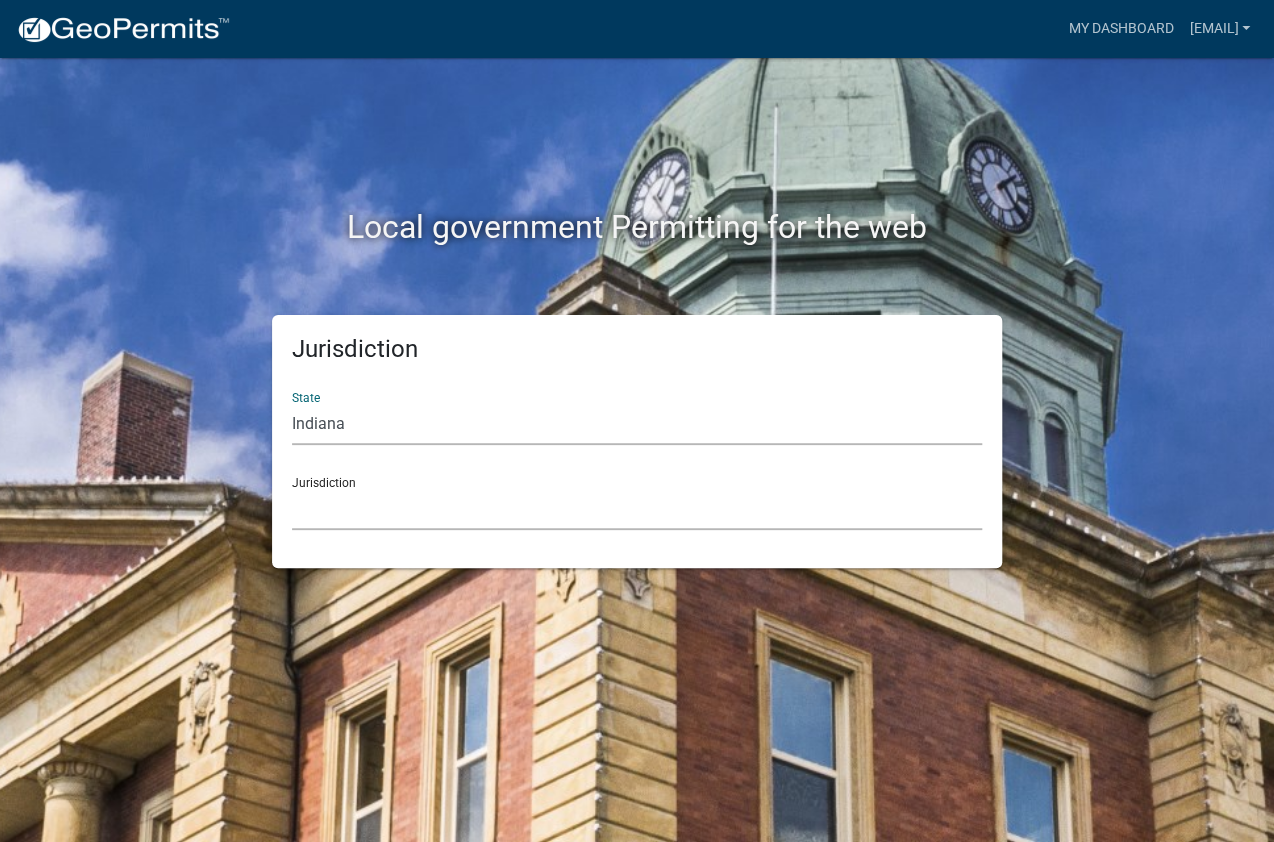 click on "City of Charlestown, Indiana City of Jeffersonville, Indiana City of Logansport, Indiana Decatur County, Indiana Grant County, Indiana Howard County, Indiana Huntington County, Indiana Jasper County, Indiana Kosciusko County, Indiana La Porte County, Indiana Miami County, Indiana Montgomery County, Indiana Morgan County, Indiana Newton County, Indiana Porter County, Indiana River Ridge Development Authority, Indiana Tippecanoe County, Indiana Vigo County, Indiana Wells County, Indiana Whitley County, Indiana" 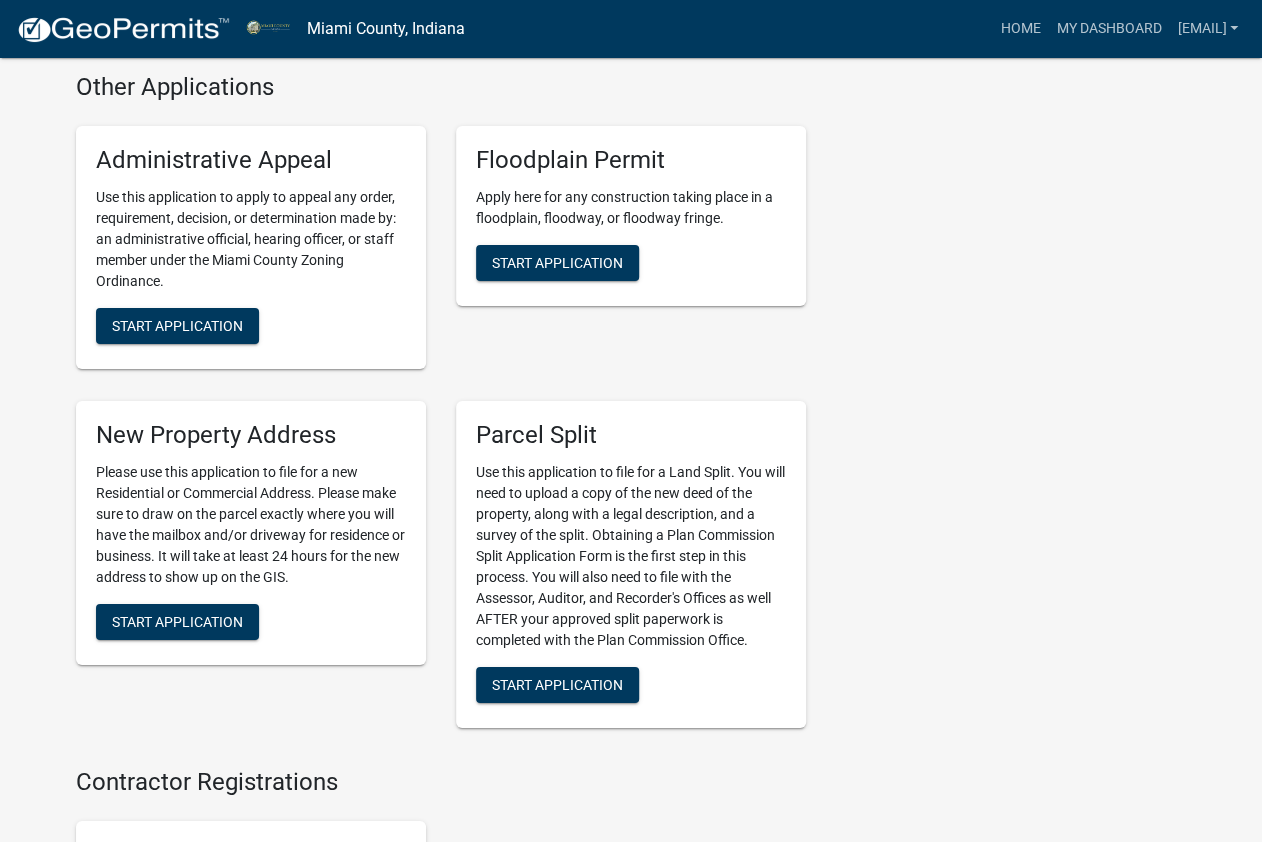 scroll, scrollTop: 2640, scrollLeft: 0, axis: vertical 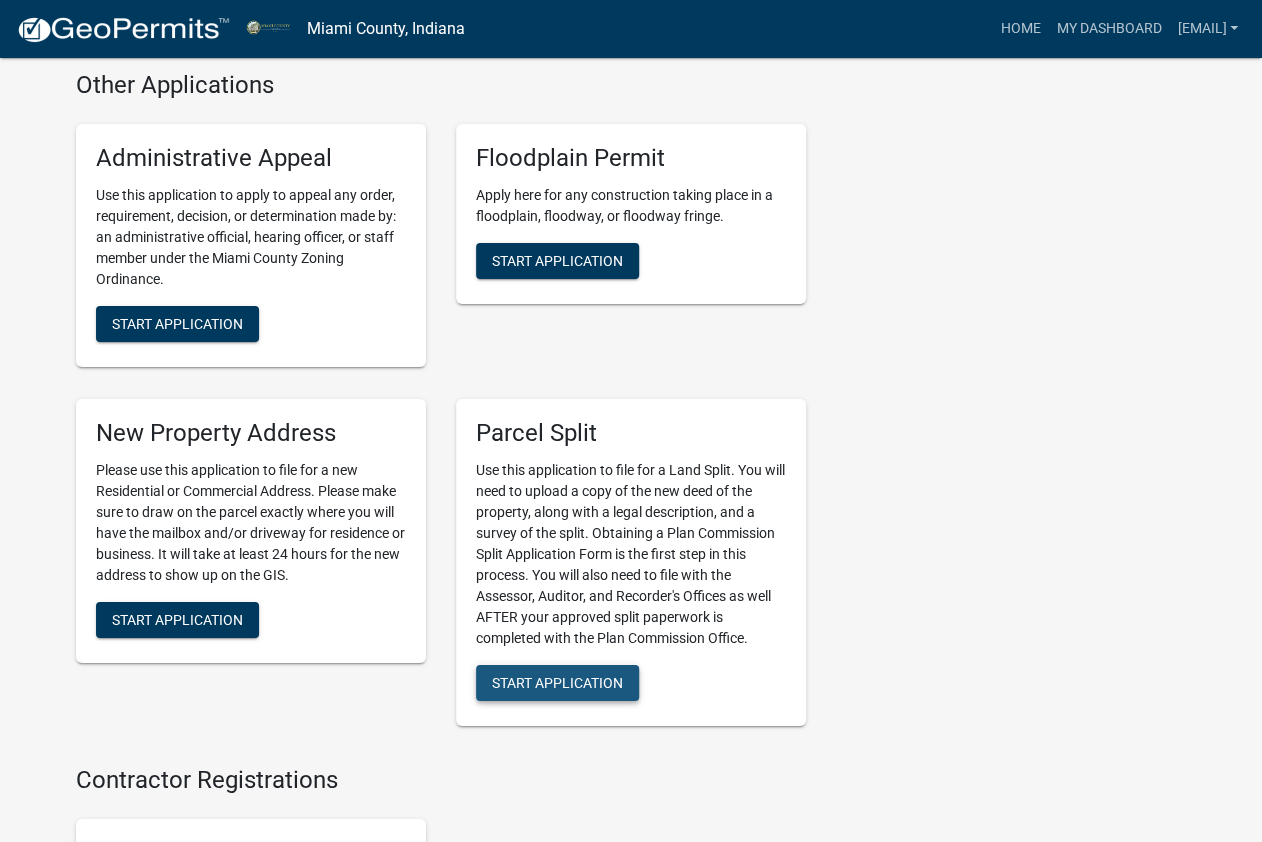 click on "Start Application" 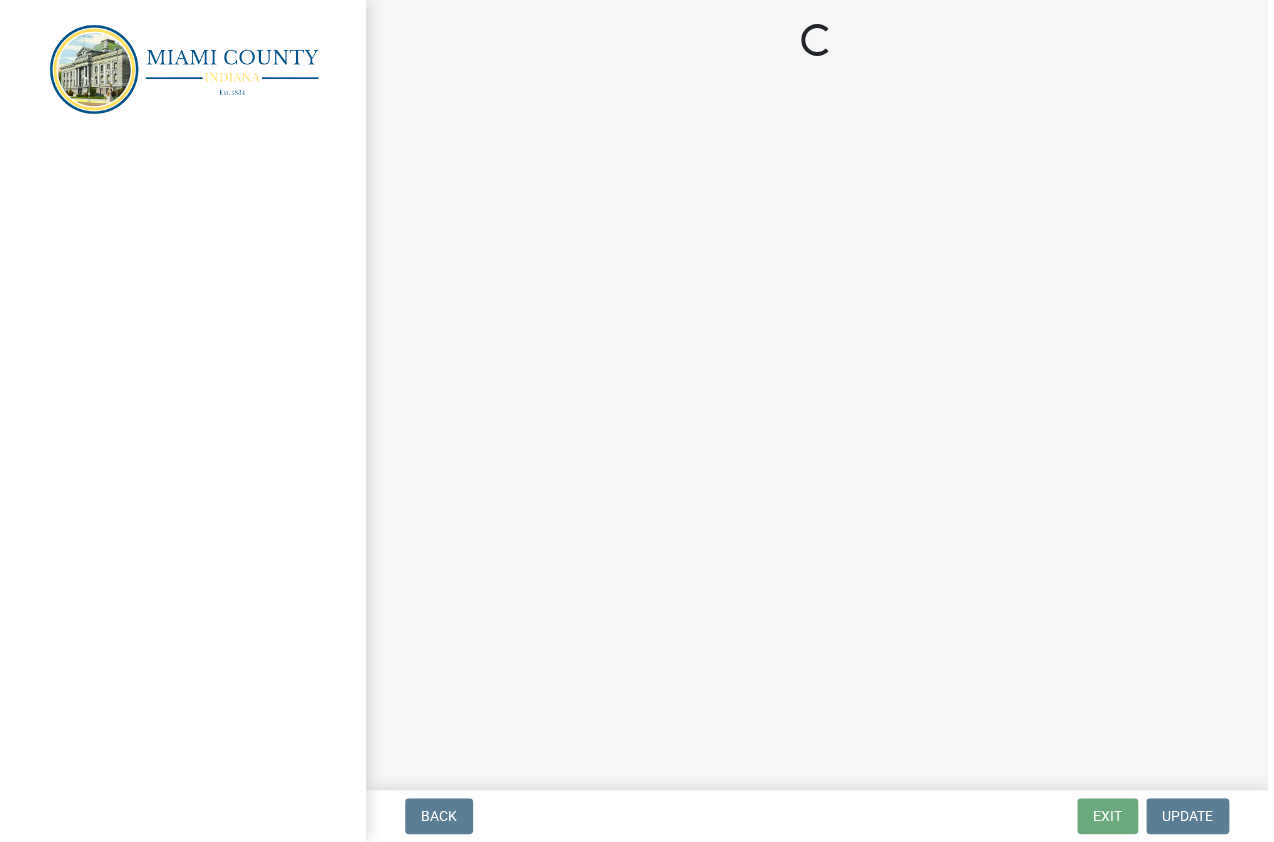 scroll, scrollTop: 0, scrollLeft: 0, axis: both 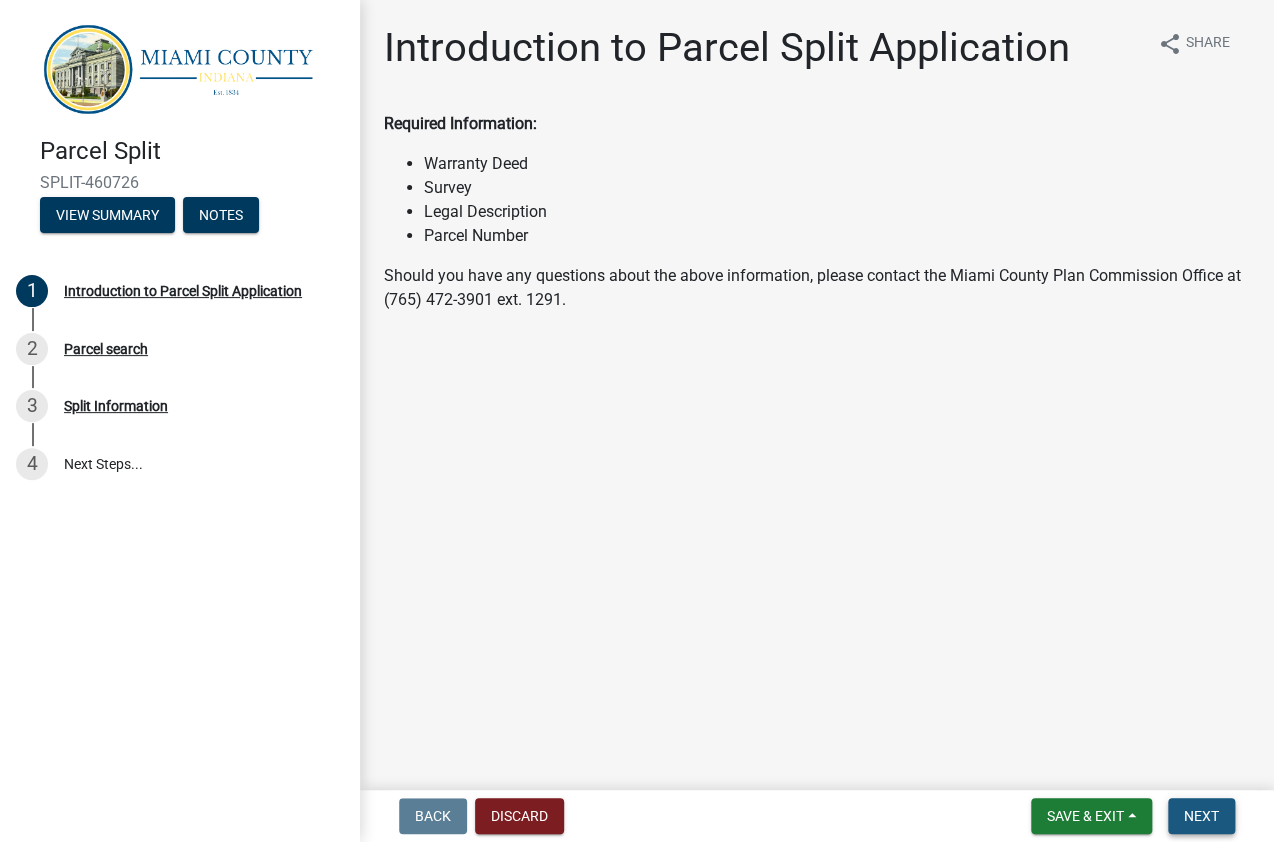 click on "Next" at bounding box center (1201, 816) 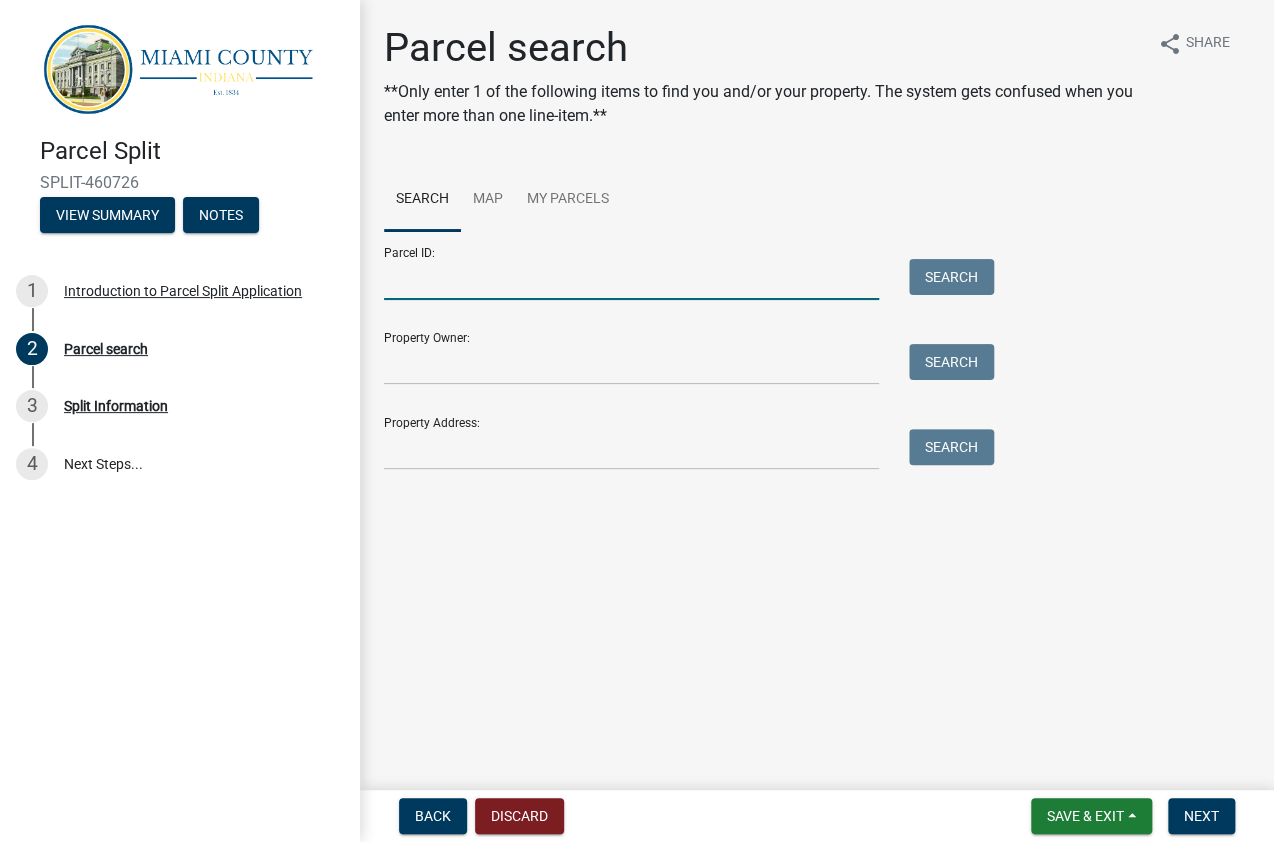 click on "Parcel ID:" at bounding box center [631, 279] 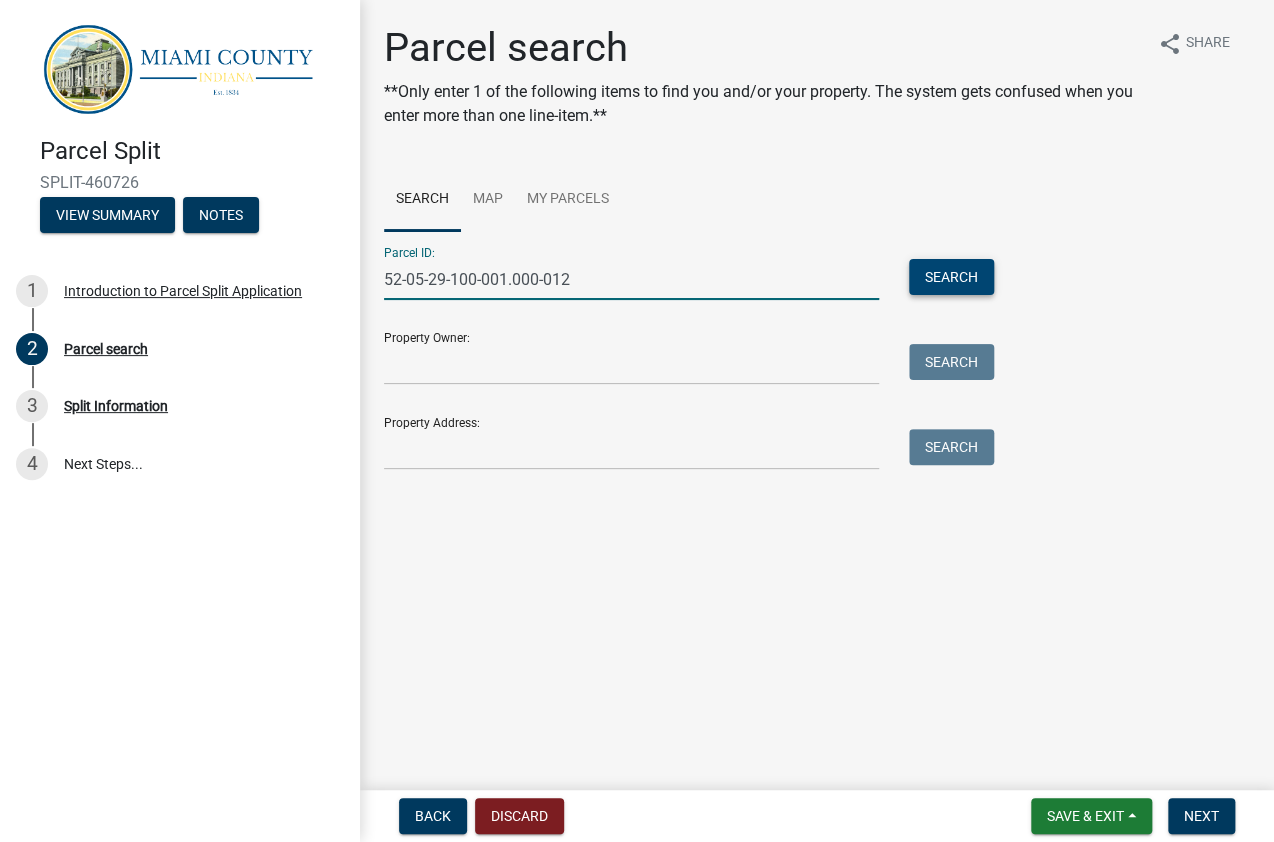 type on "52-05-29-100-001.000-012" 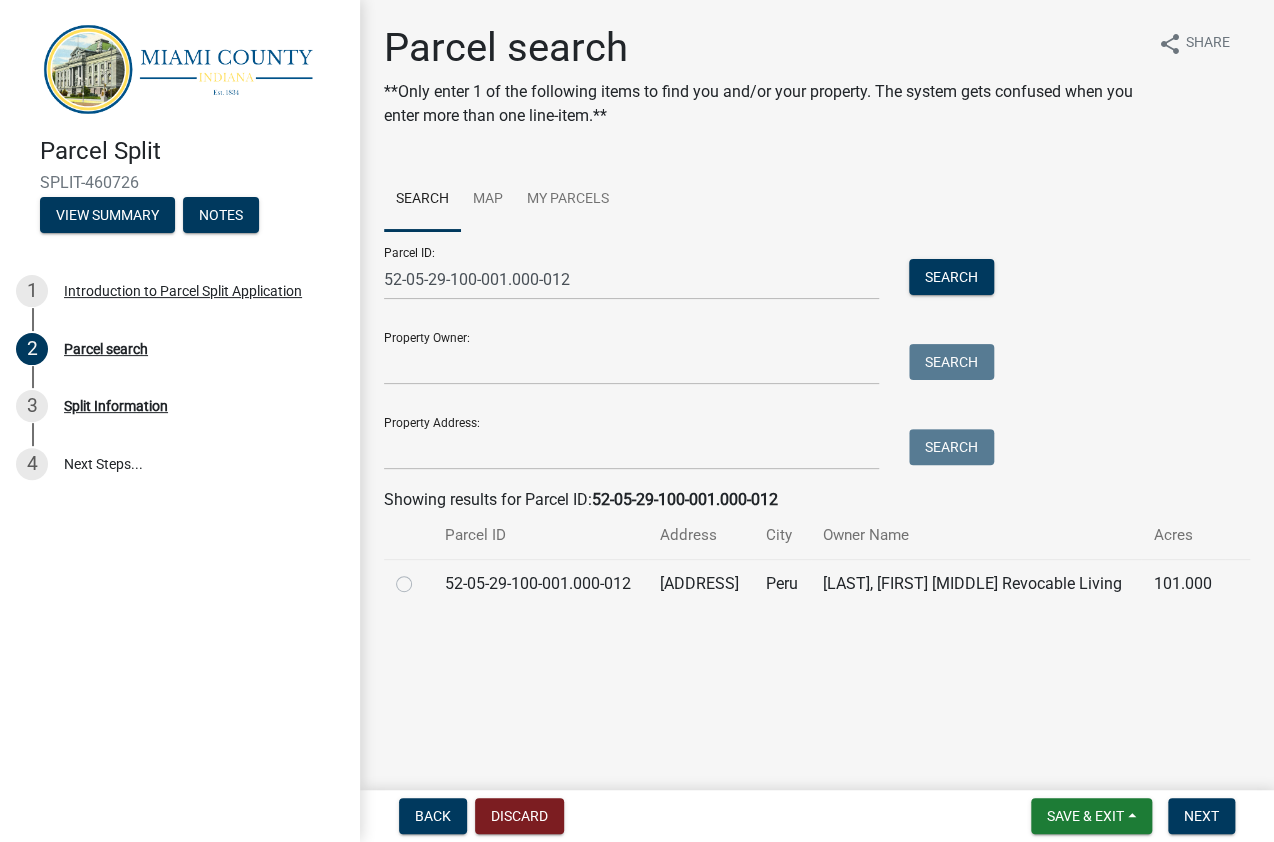 click 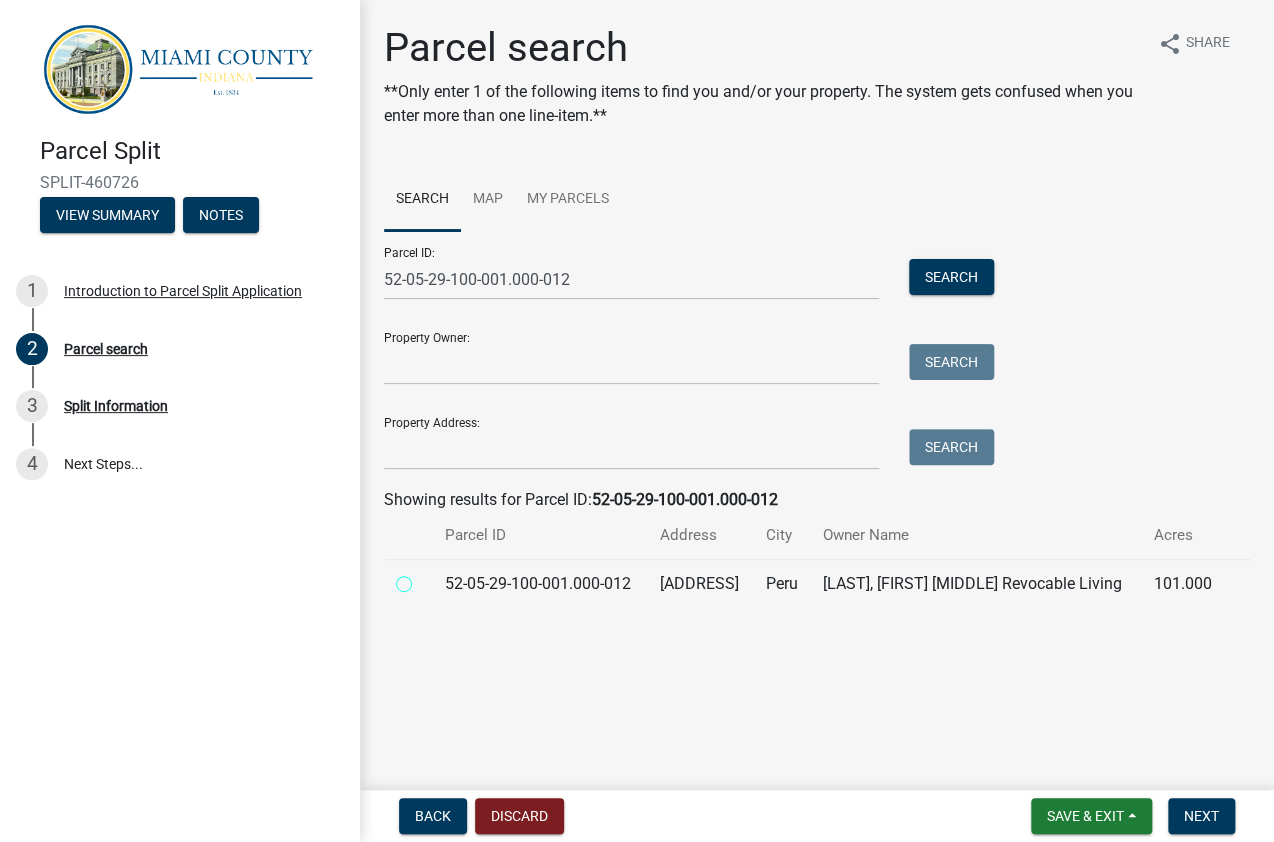 click at bounding box center (426, 578) 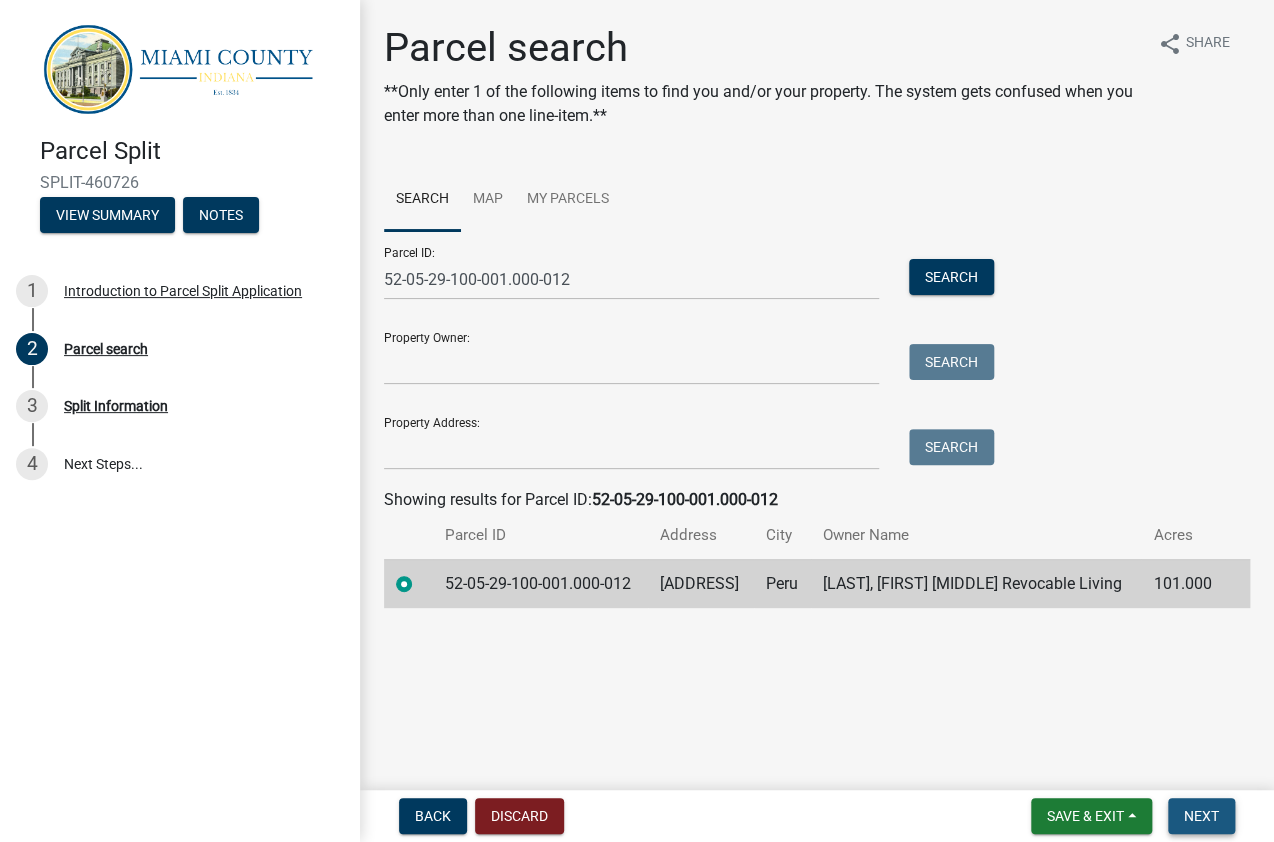 click on "Next" at bounding box center [1201, 816] 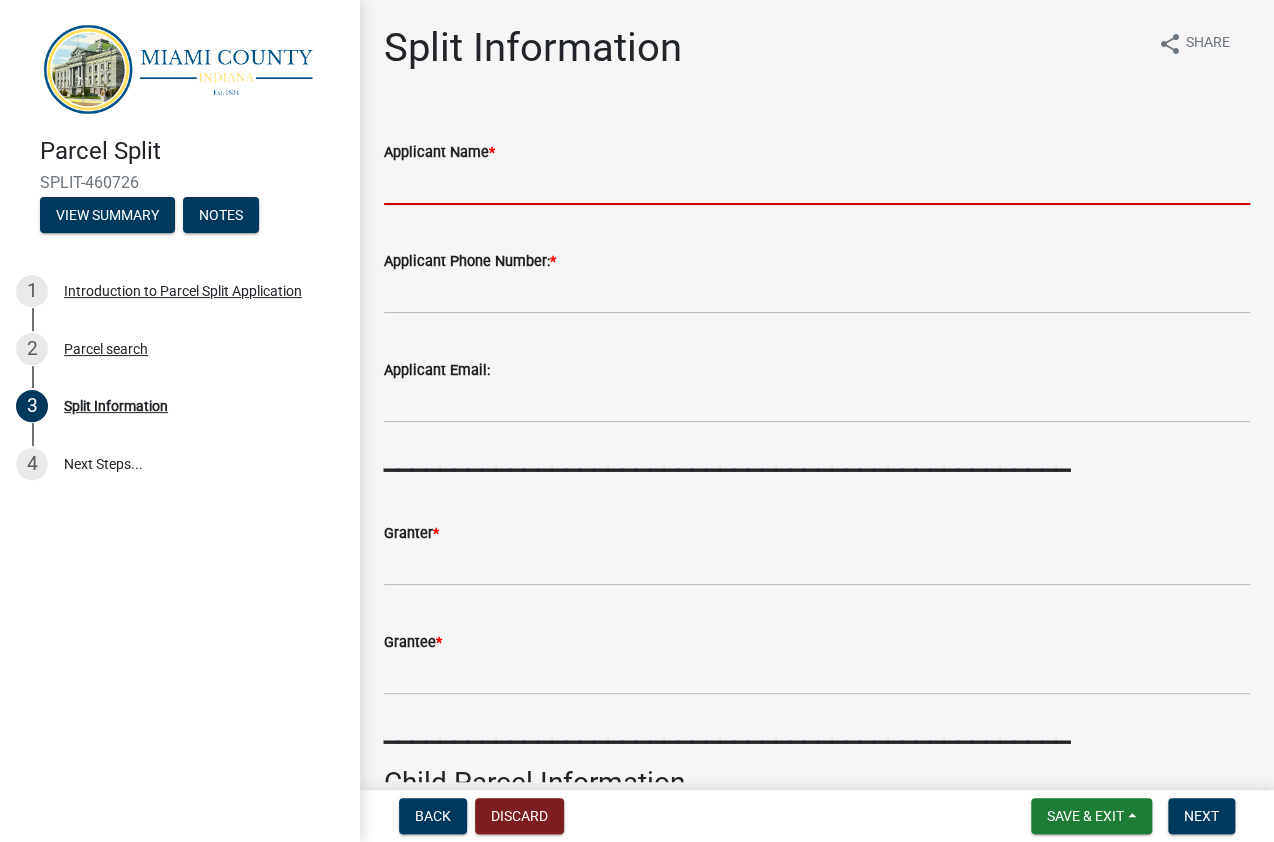 click on "Applicant Name  *" at bounding box center [817, 184] 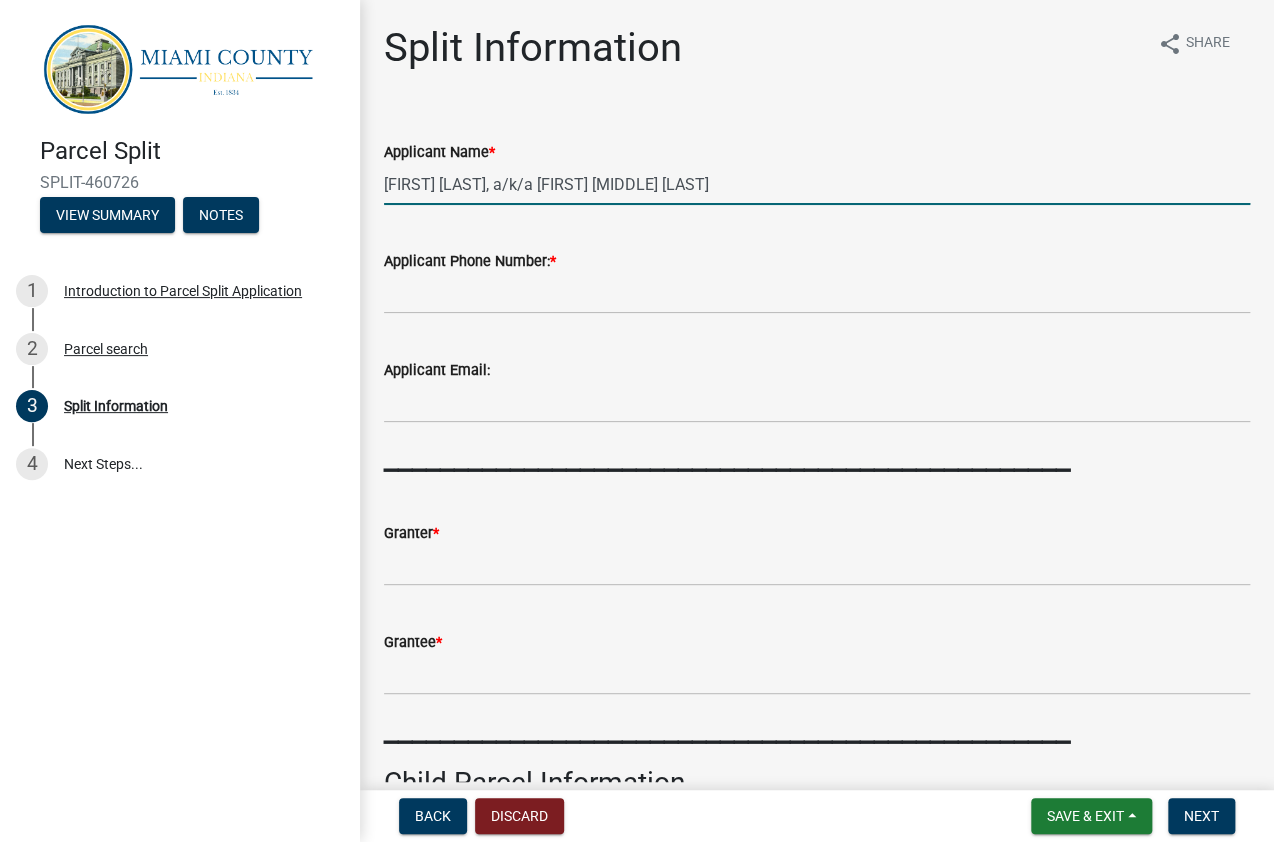 type on "[FIRST] [LAST], a/k/a [FIRST] [MIDDLE] [LAST]" 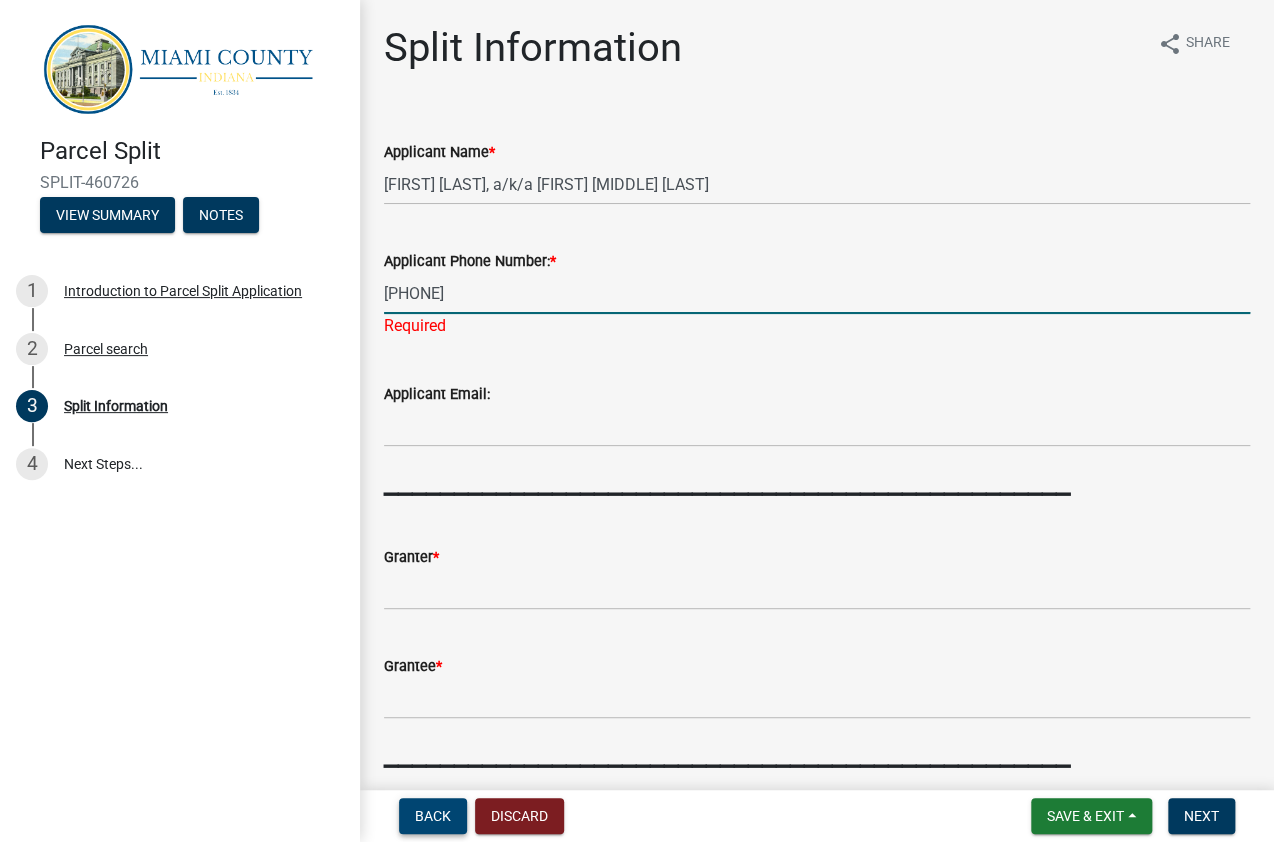 type on "[PHONE]" 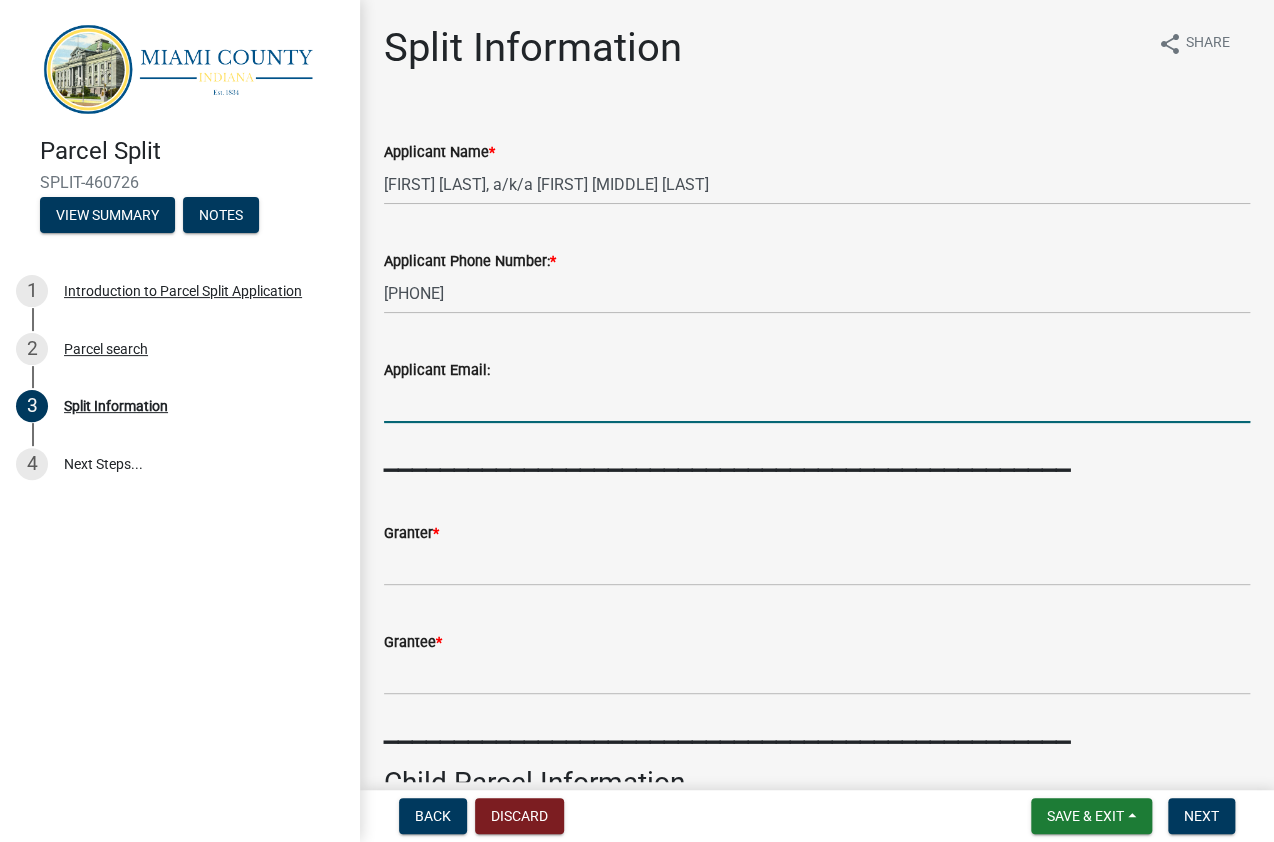 click on "Applicant Email:" at bounding box center (817, 402) 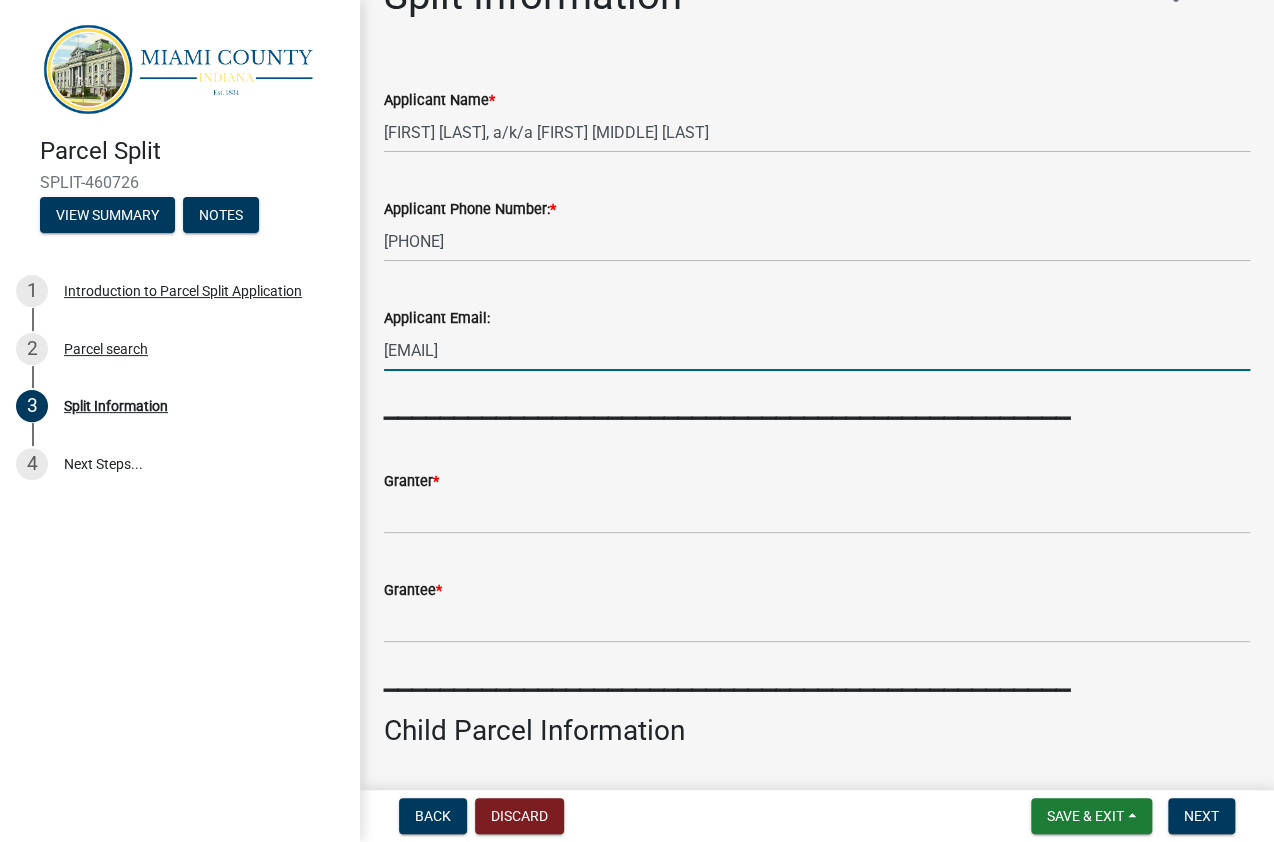 scroll, scrollTop: 80, scrollLeft: 0, axis: vertical 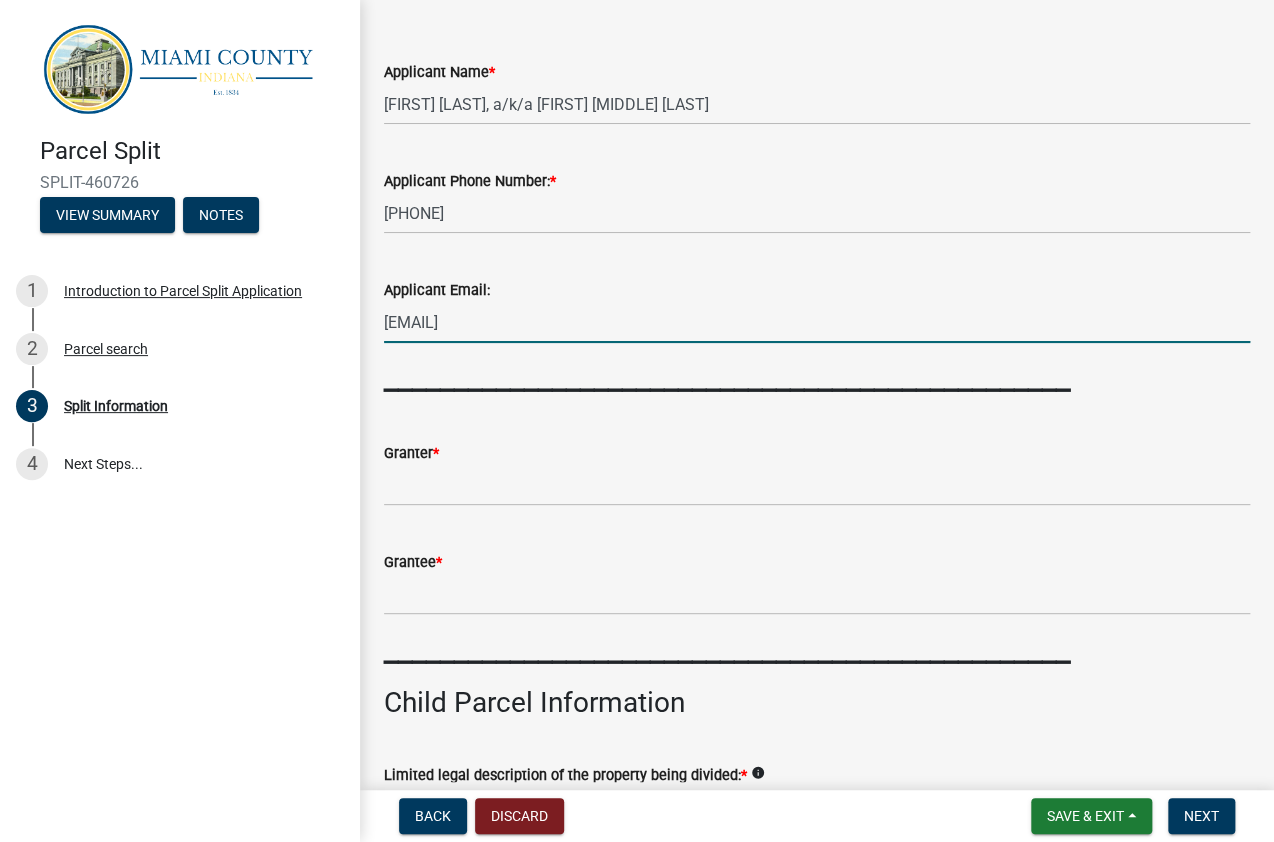 type on "[EMAIL]" 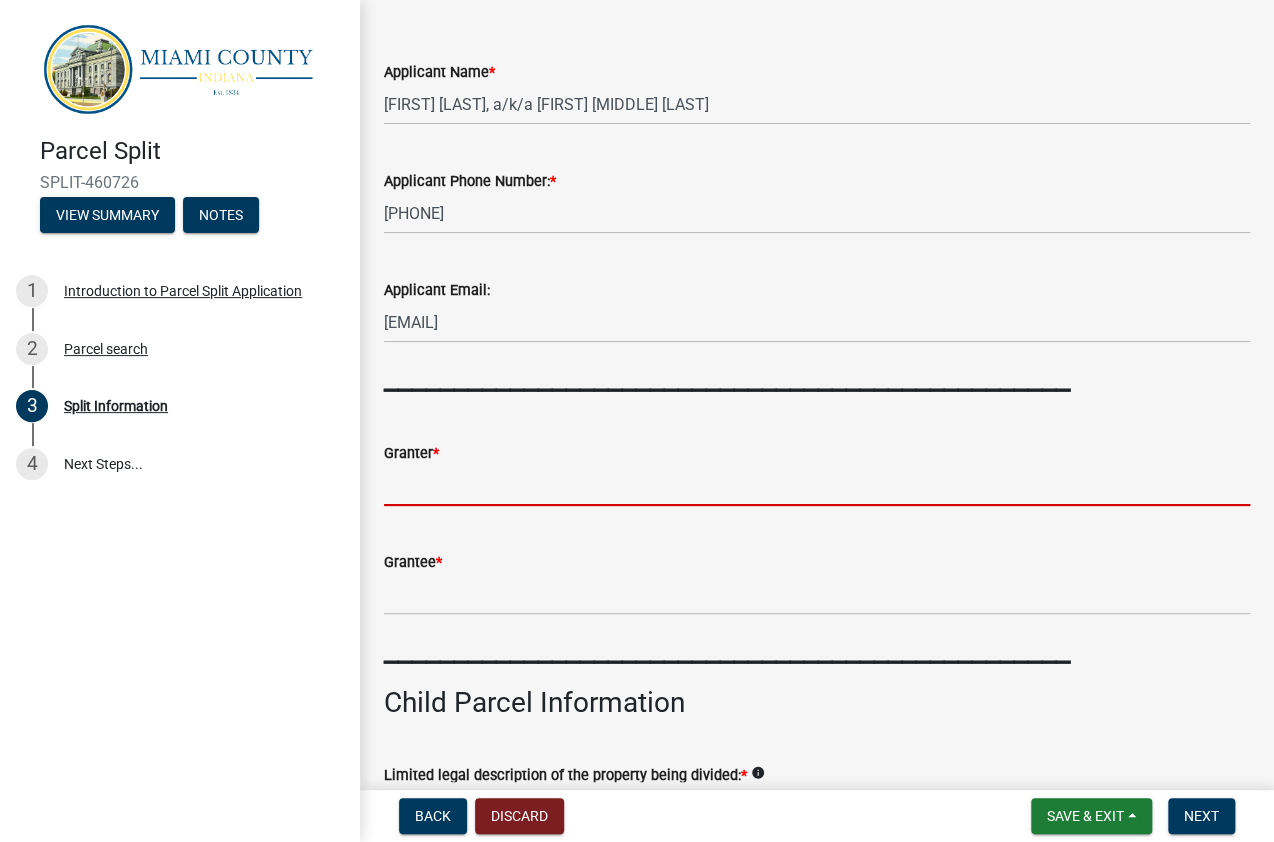click on "Granter  *" at bounding box center (817, 485) 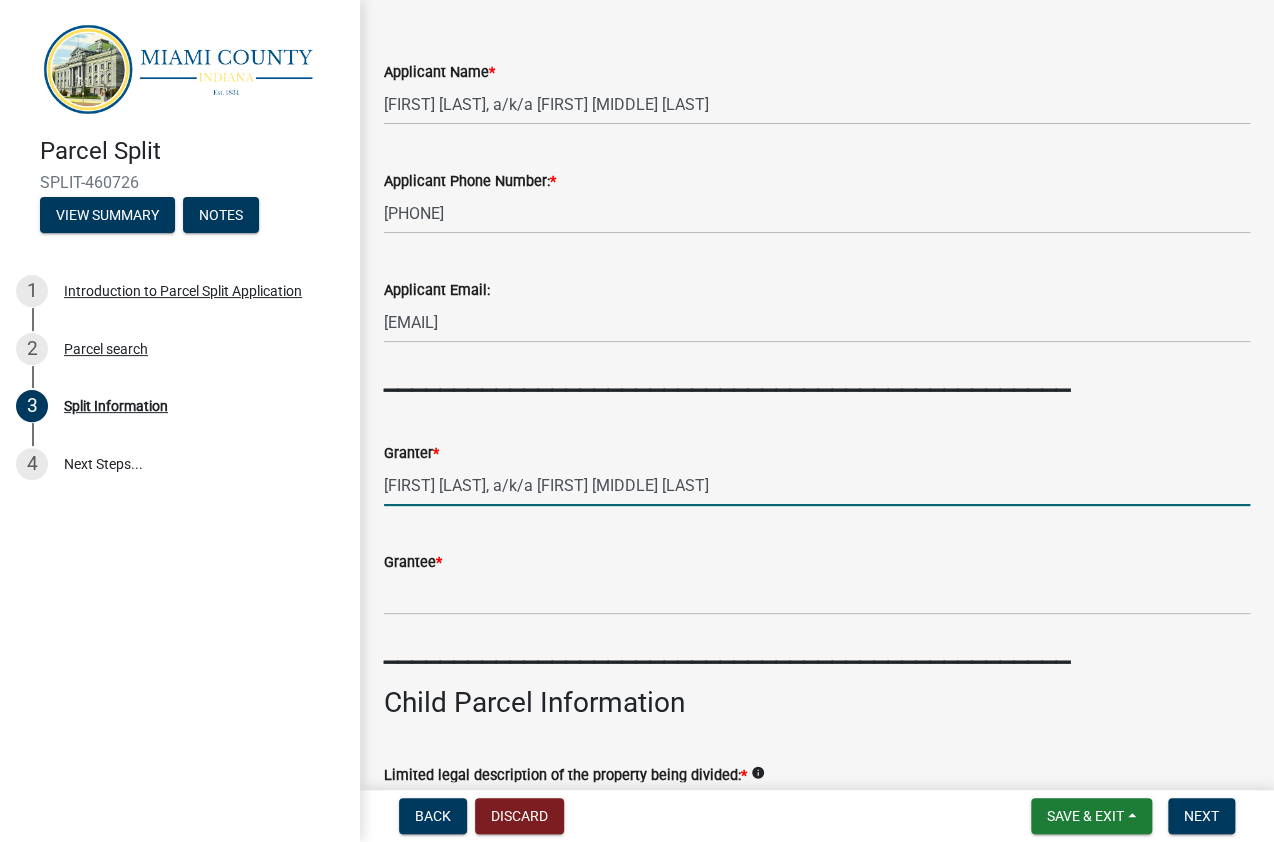 type on "[FIRST] [LAST], a/k/a [FIRST] [MIDDLE] [LAST]" 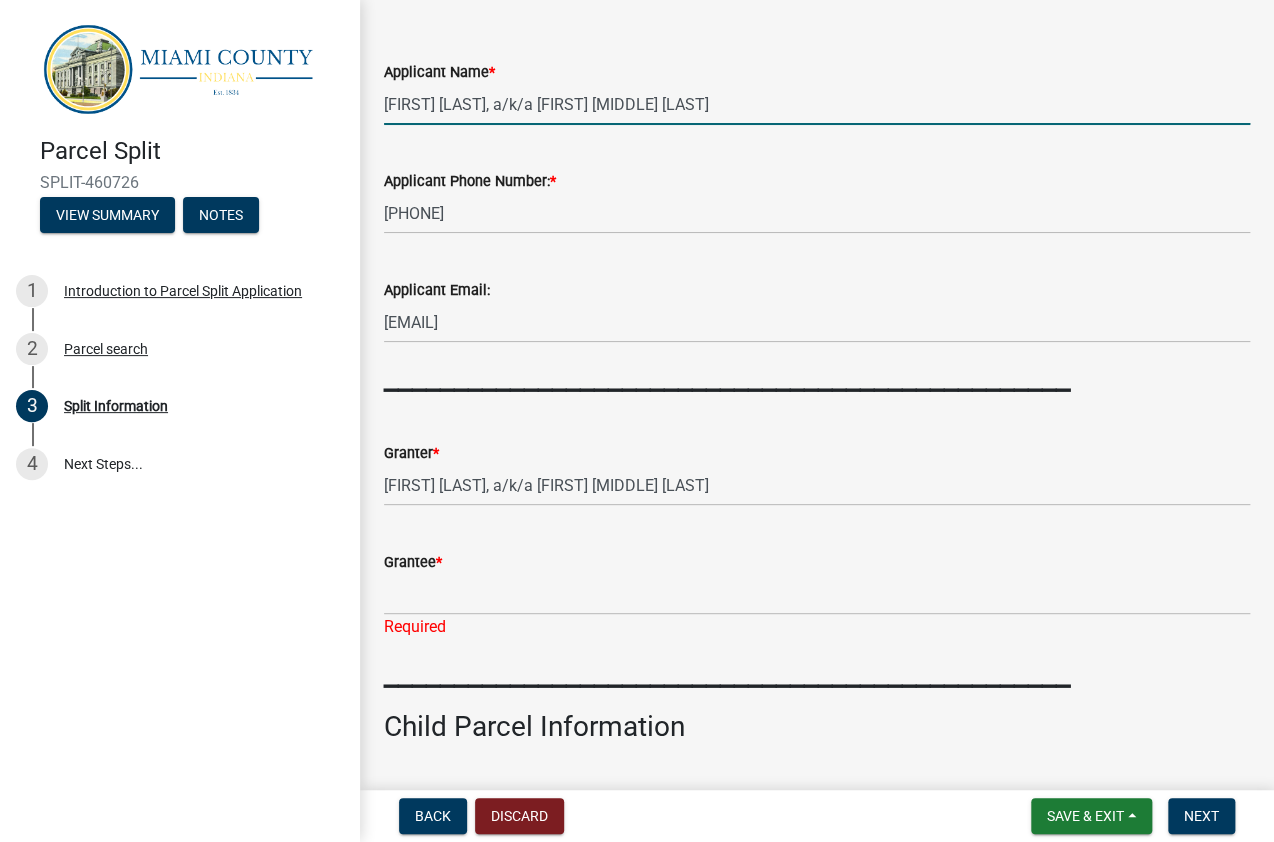 click on "[FIRST] [LAST], a/k/a [FIRST] [MIDDLE] [LAST]" at bounding box center [817, 104] 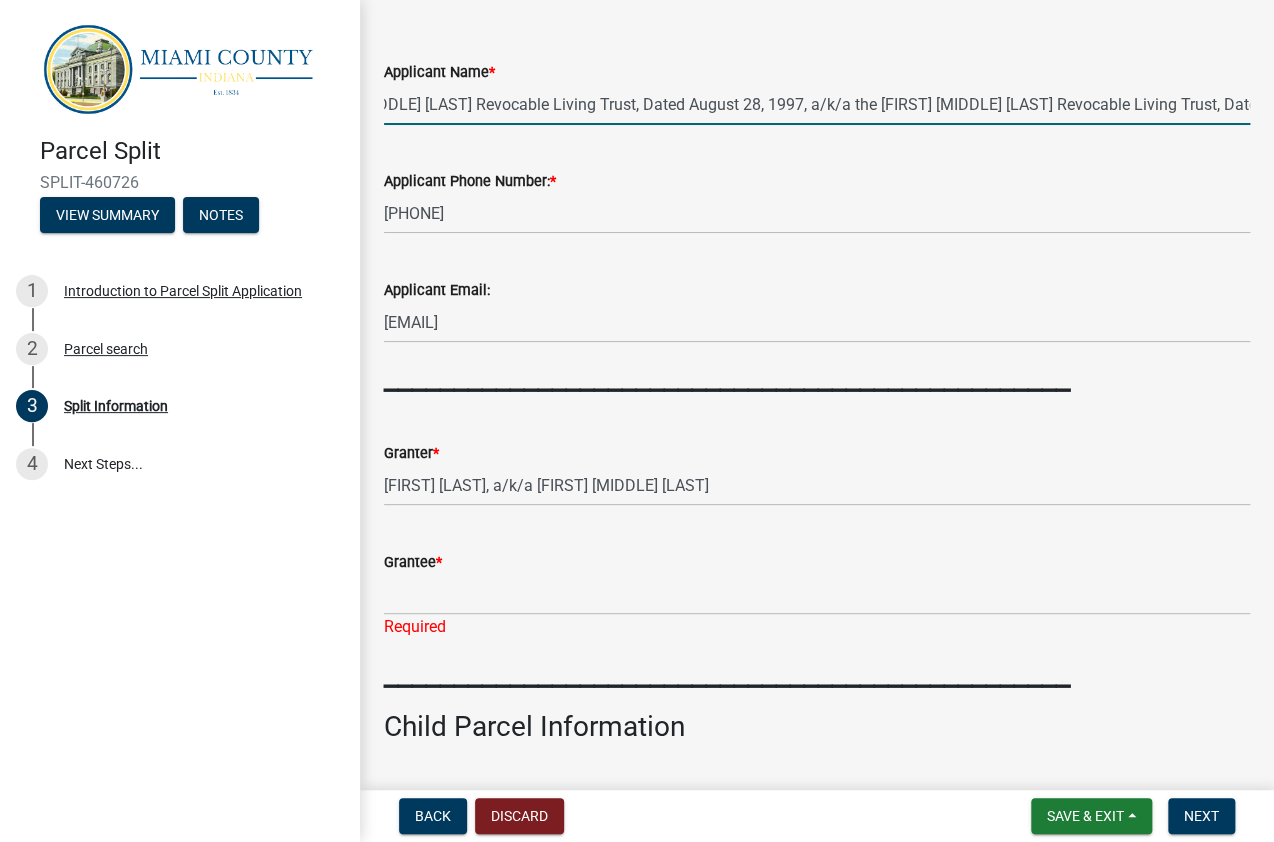 scroll, scrollTop: 0, scrollLeft: 616, axis: horizontal 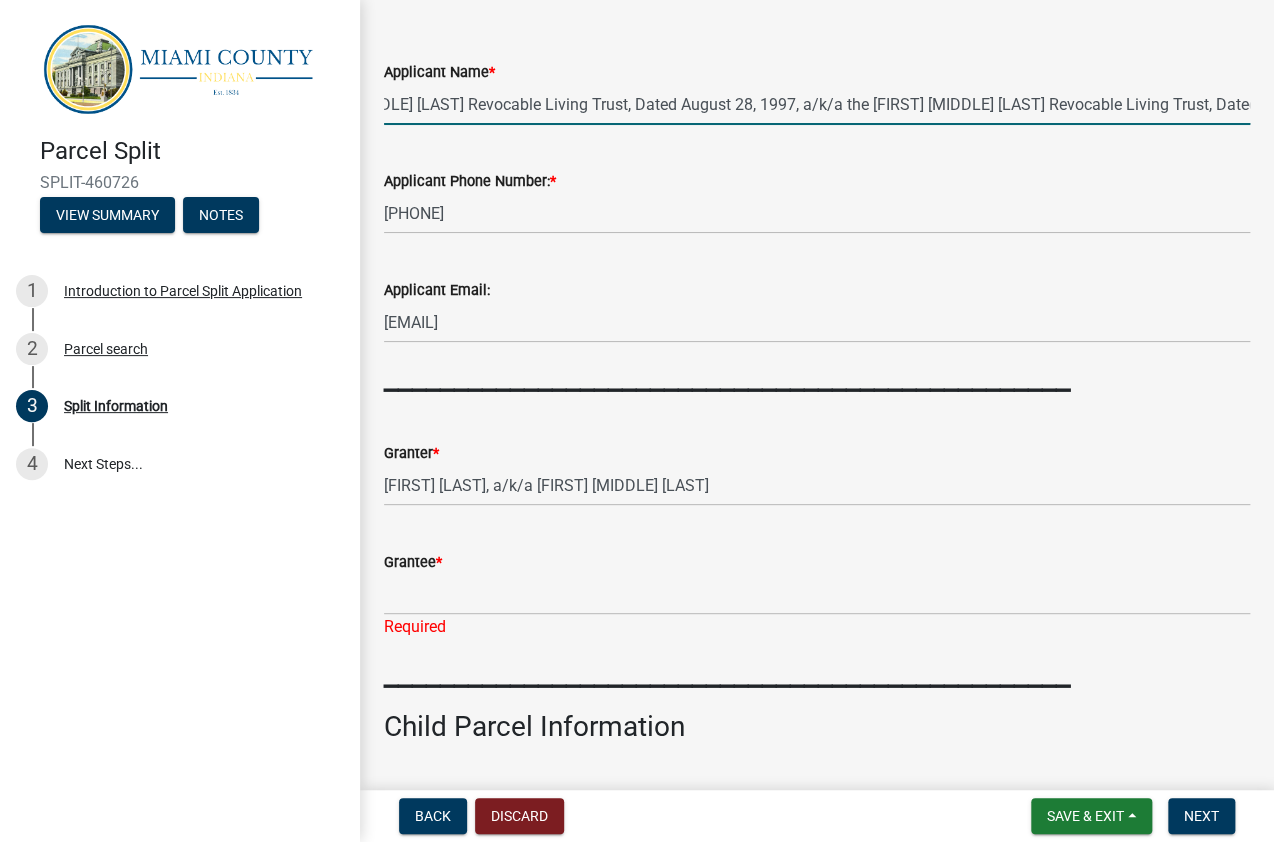 type on "[FIRST] [MIDDLE] [LAST], a/k/a [FIRST] [MIDDLE] [LAST], as Trustee of the [FIRST] [MIDDLE] [LAST] Revocable Living Trust, Dated August 28, 1997, a/k/a the [FIRST] [MIDDLE] [LAST] Revocable Living Trust, Dated August 28, 1997" 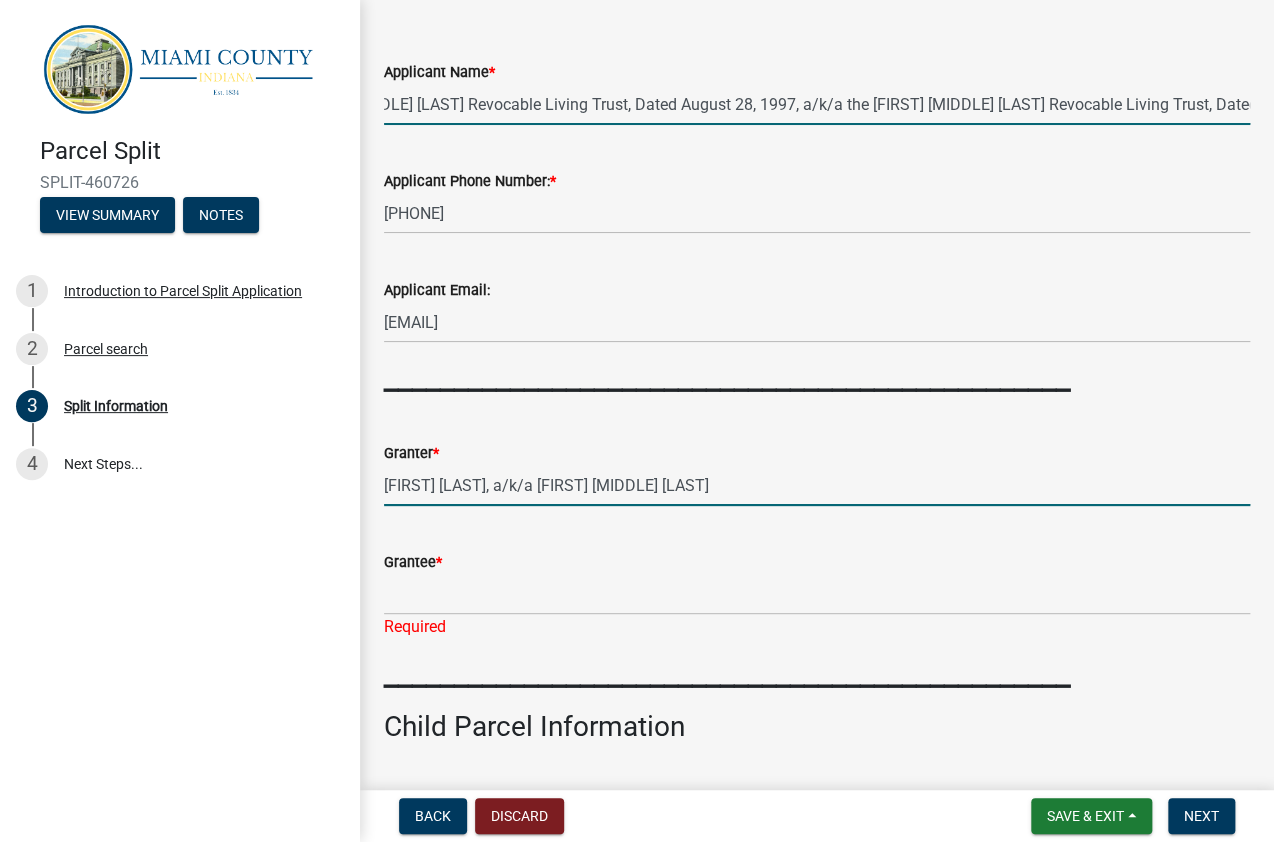 scroll, scrollTop: 0, scrollLeft: 0, axis: both 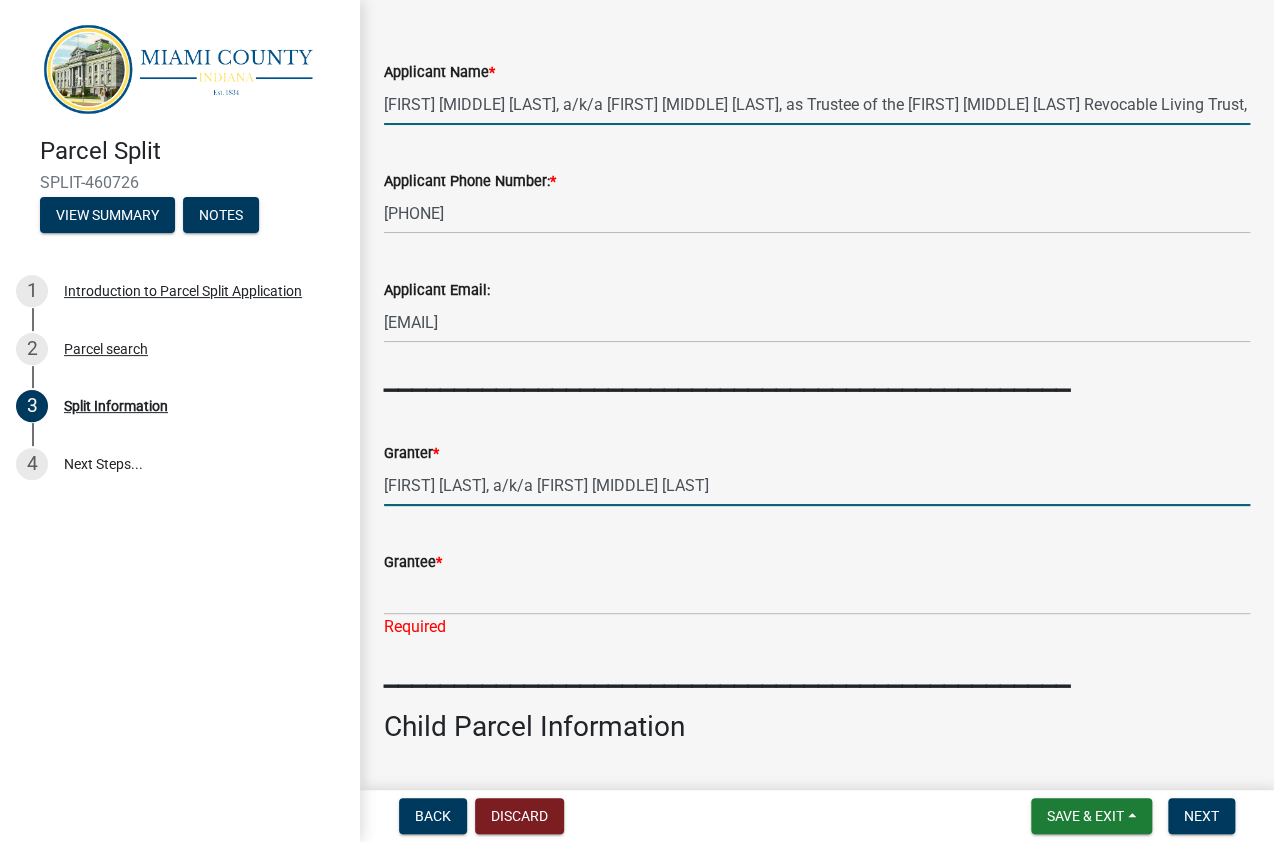 click on "[FIRST] [LAST], a/k/a [FIRST] [MIDDLE] [LAST]" at bounding box center [817, 485] 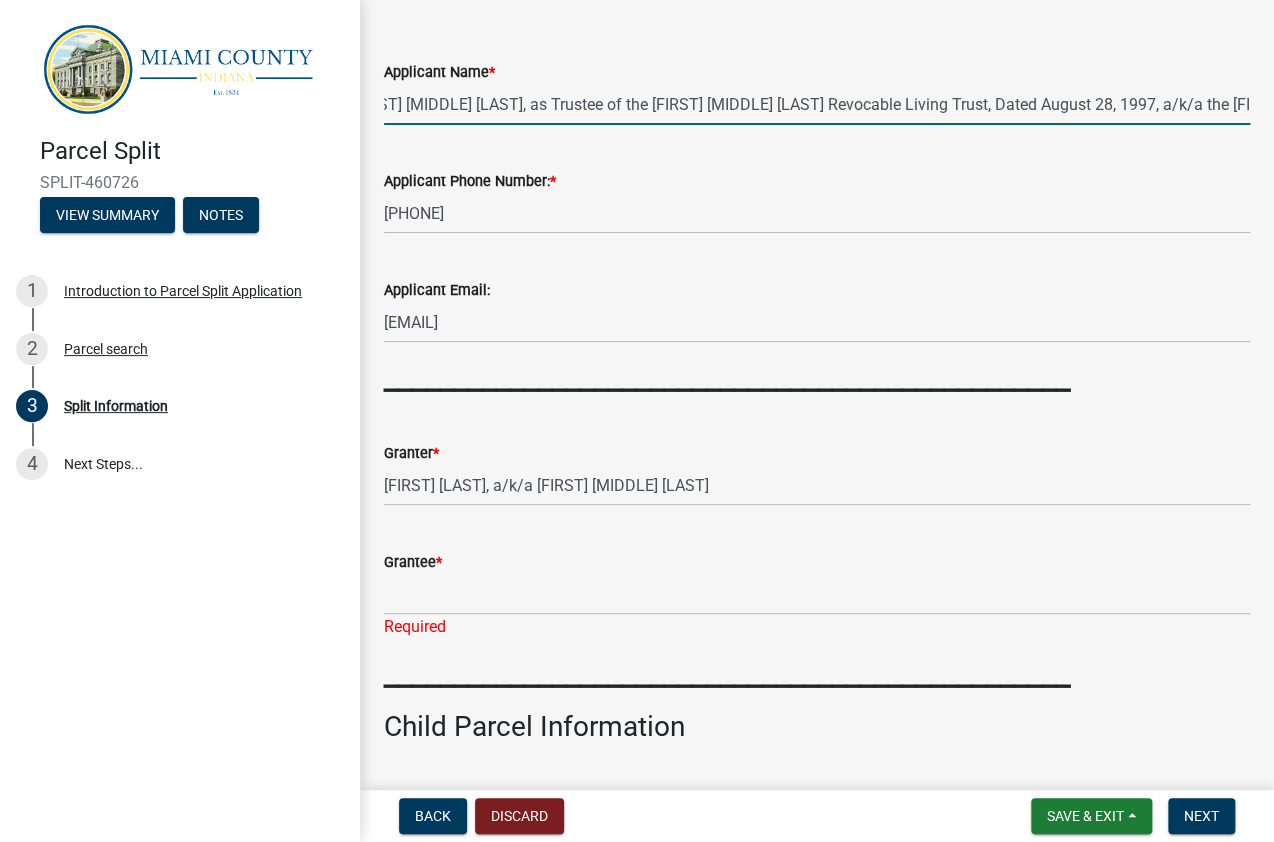 scroll, scrollTop: 0, scrollLeft: 617, axis: horizontal 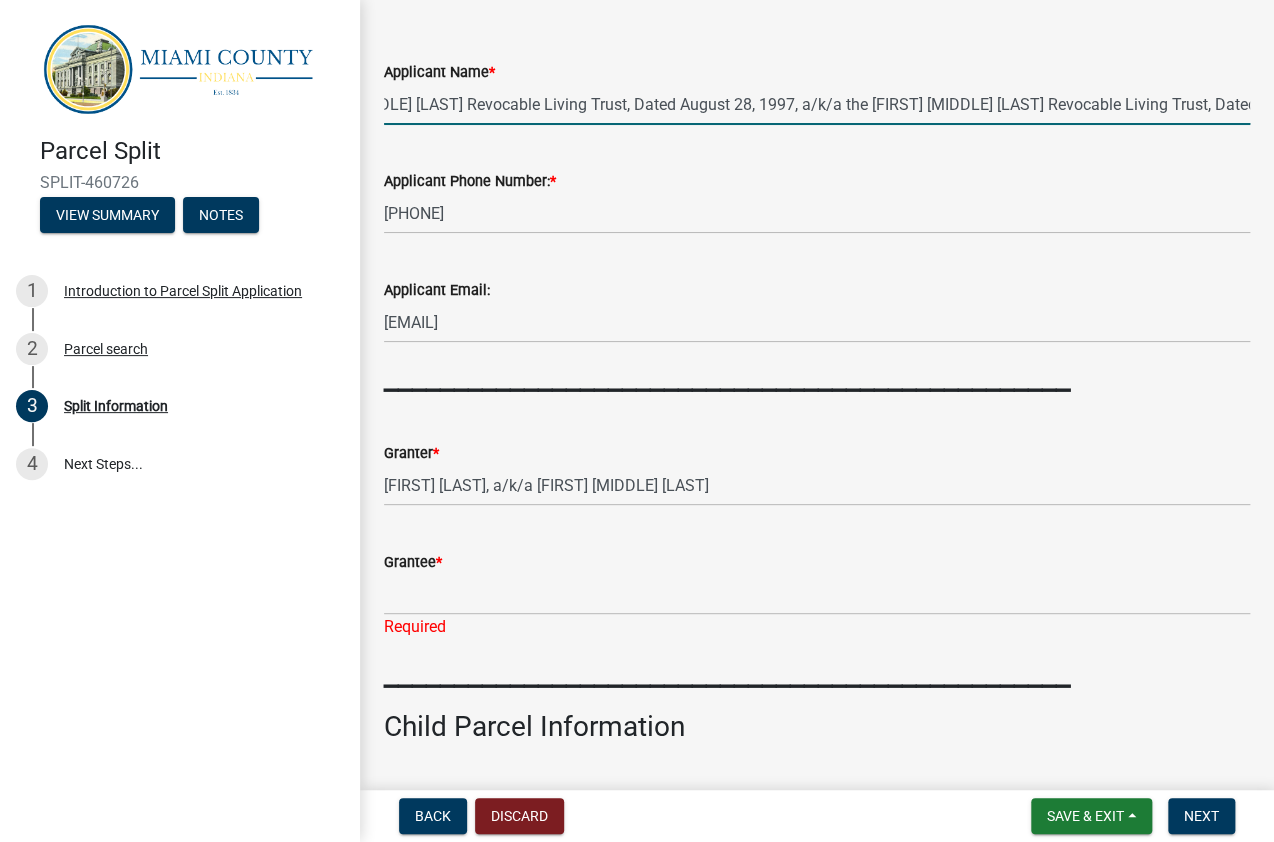 drag, startPoint x: 385, startPoint y: 104, endPoint x: 1276, endPoint y: 91, distance: 891.09485 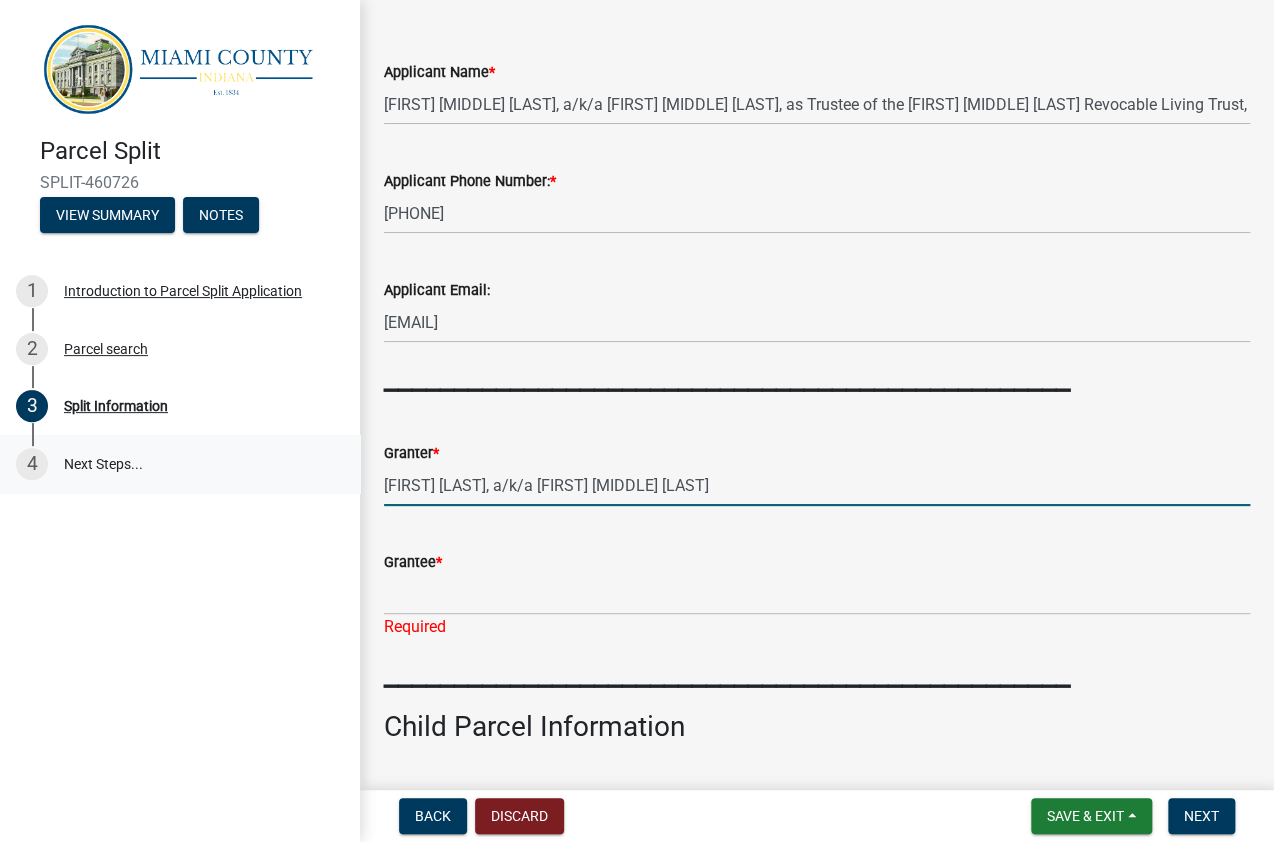 drag, startPoint x: 714, startPoint y: 484, endPoint x: 444, endPoint y: 484, distance: 270 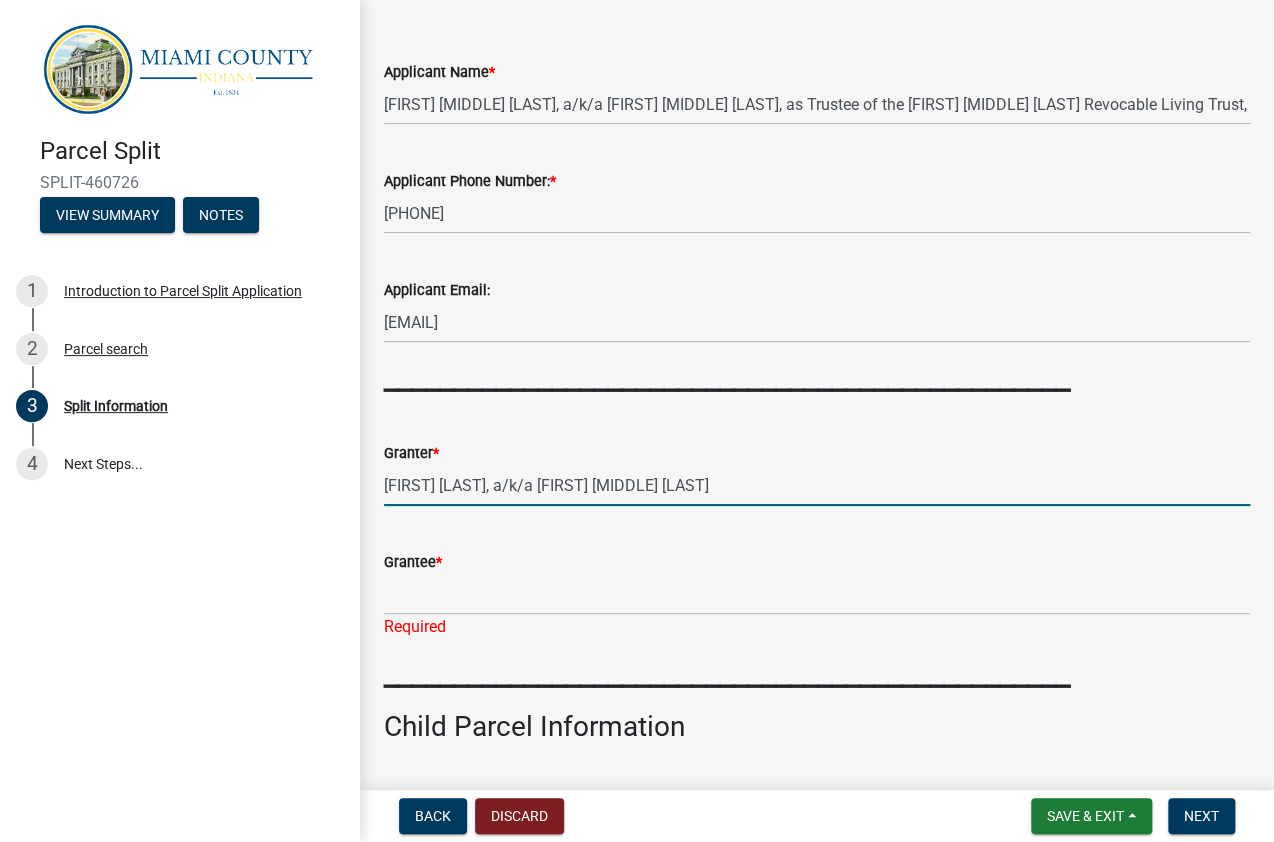 paste on ", as Trustee of the [FIRST] [MIDDLE] [LAST] Revocable Living Trust, Dated August 28, 1997, a/k/a the [FIRST] [MIDDLE] [LAST] Revocable Living Trust, Dated August 28, 1997" 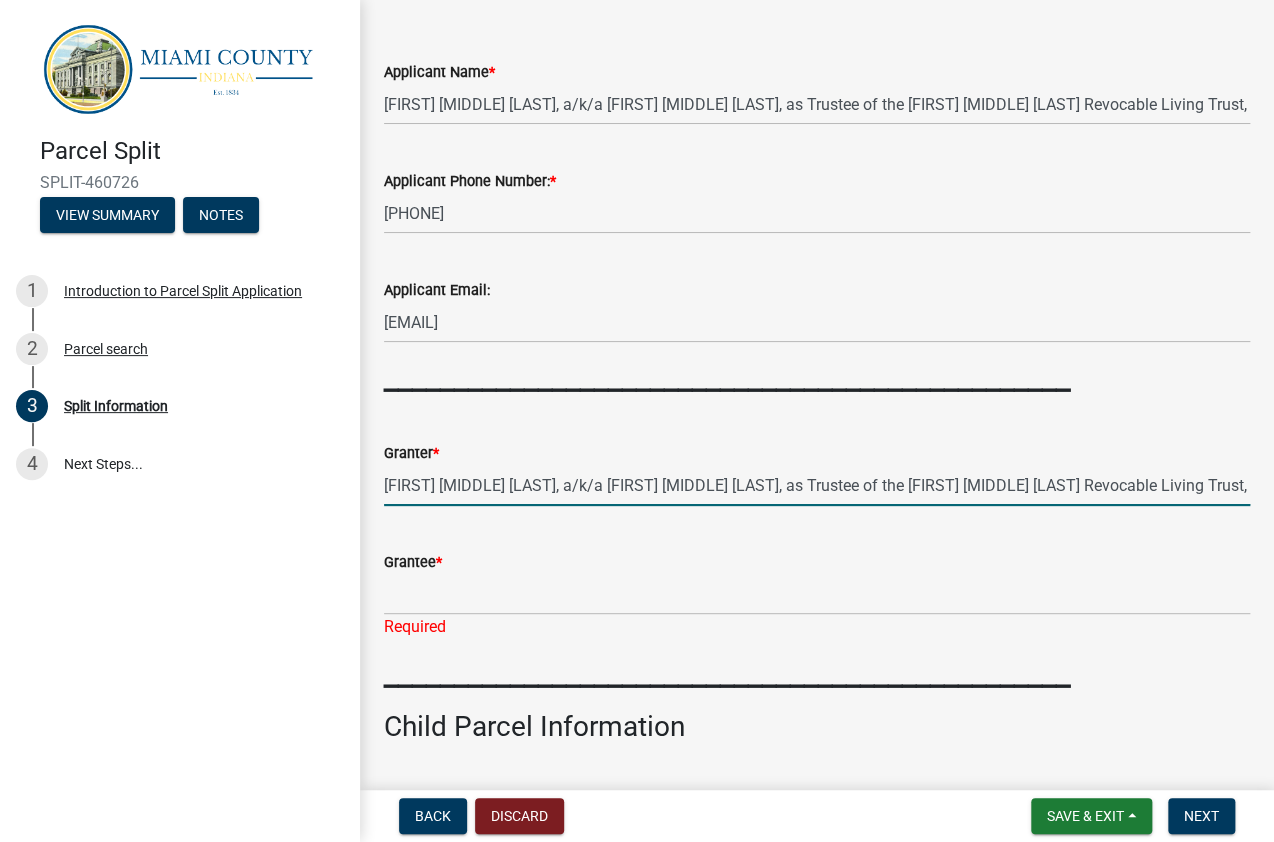 scroll, scrollTop: 0, scrollLeft: 616, axis: horizontal 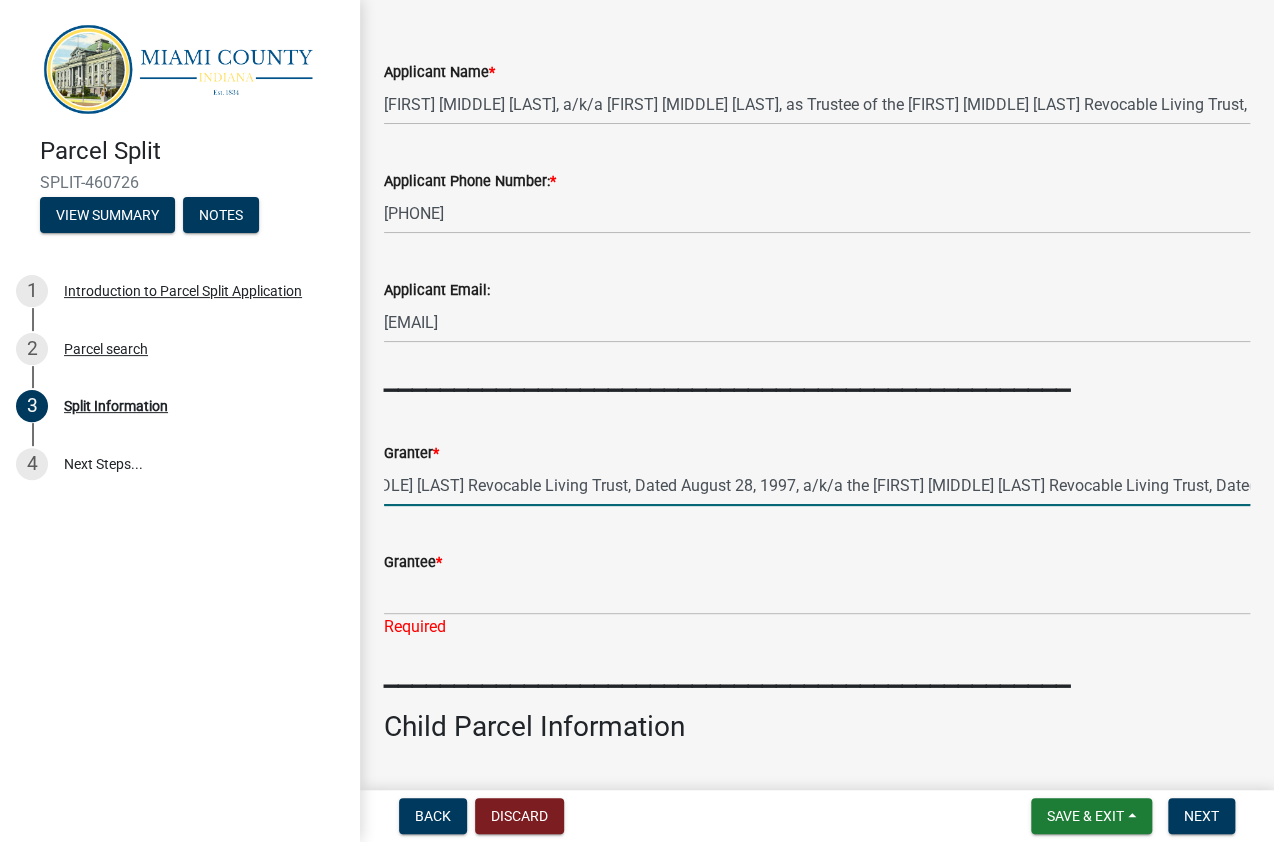 type on "[FIRST] [MIDDLE] [LAST], a/k/a [FIRST] [MIDDLE] [LAST], as Trustee of the [FIRST] [MIDDLE] [LAST] Revocable Living Trust, Dated August 28, 1997, a/k/a the [FIRST] [MIDDLE] [LAST] Revocable Living Trust, Dated August 28, 1997" 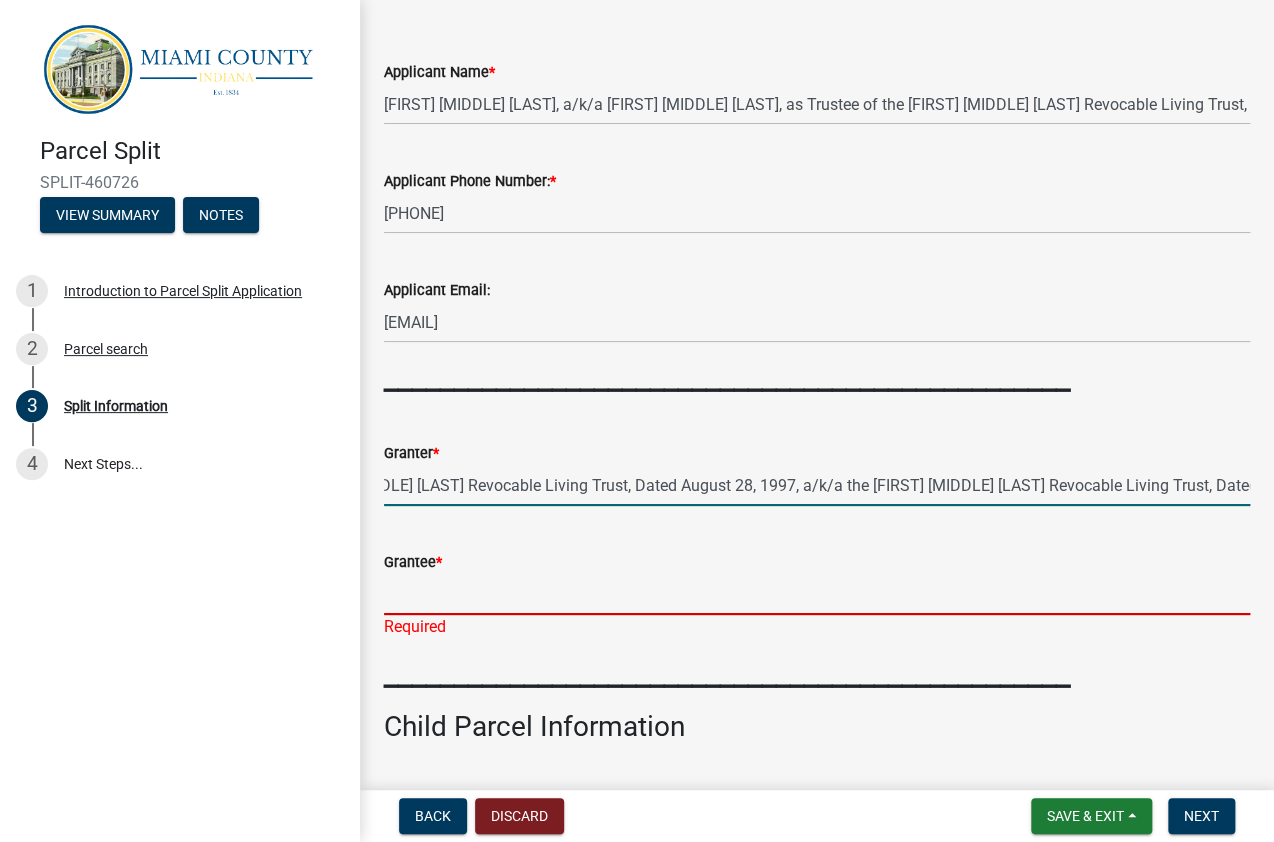 click on "Grantee  *" at bounding box center [817, 594] 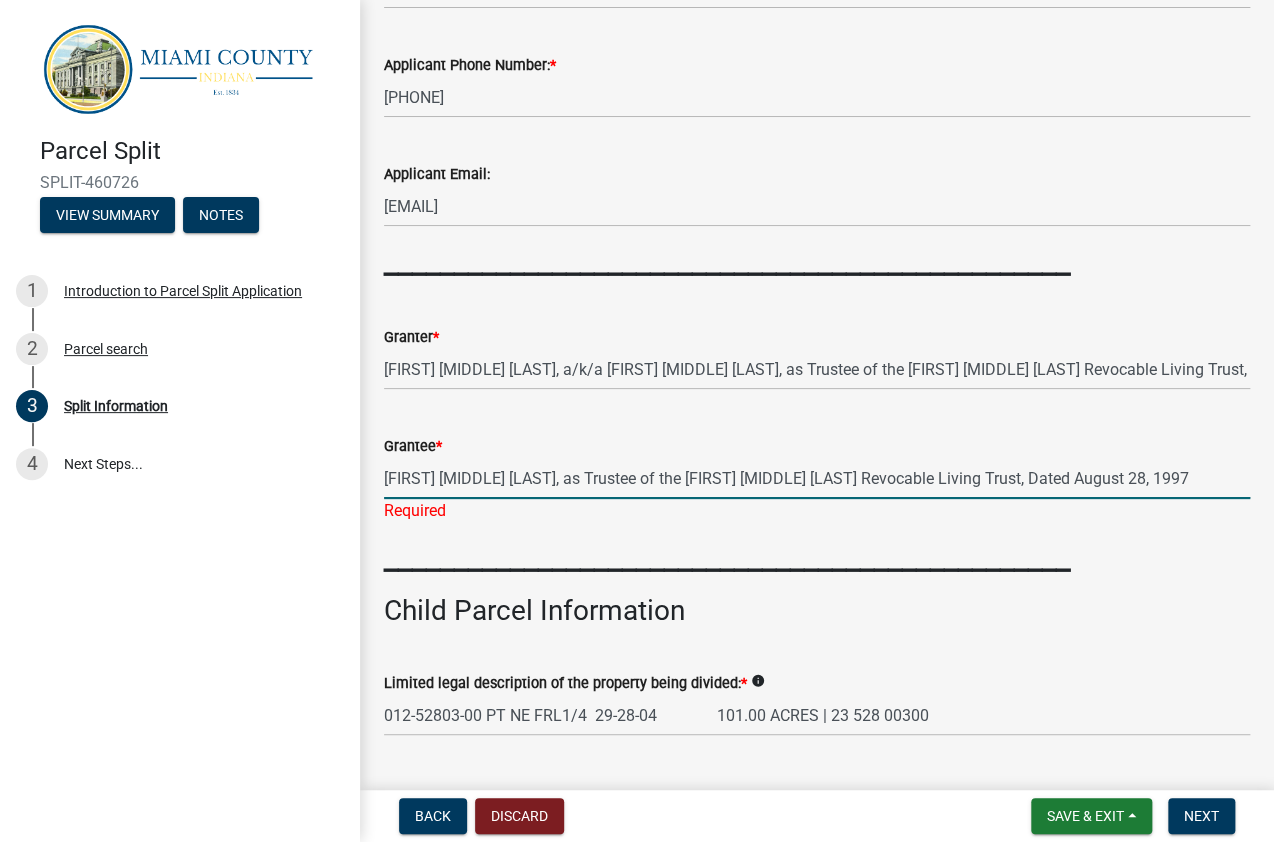 scroll, scrollTop: 320, scrollLeft: 0, axis: vertical 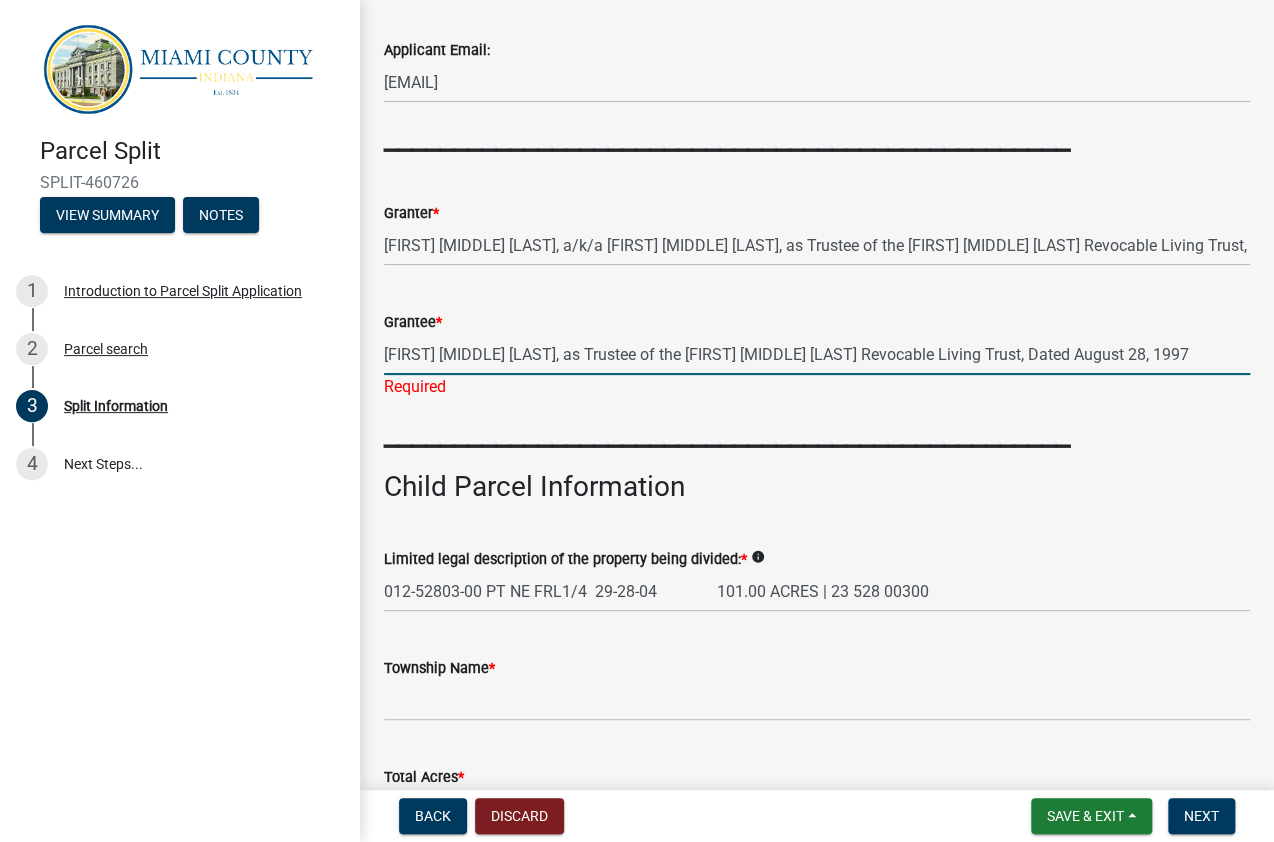 type on "[FIRST] [MIDDLE] [LAST], as Trustee of the [FIRST] [MIDDLE] [LAST] Revocable Living Trust, Dated August 28, 1997" 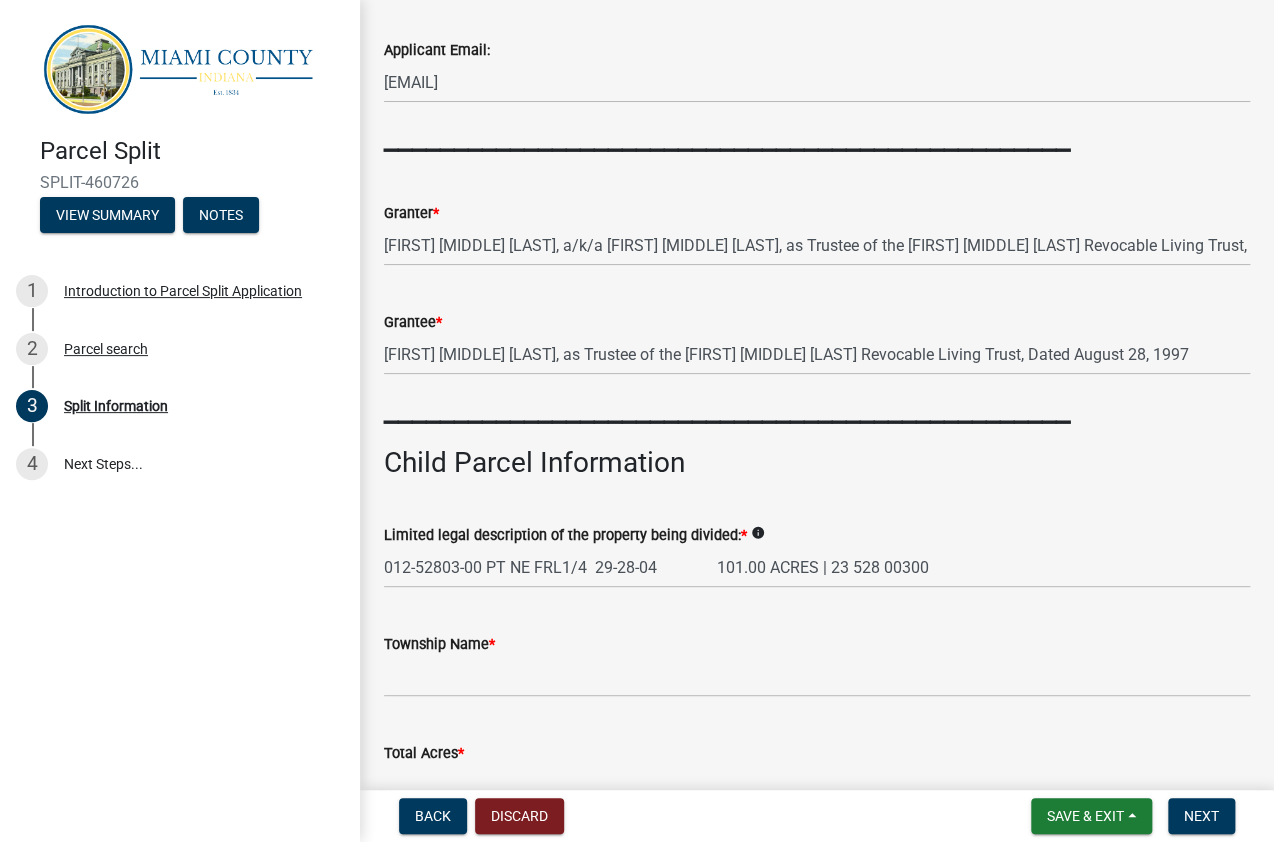 click on "_________________________________________________" 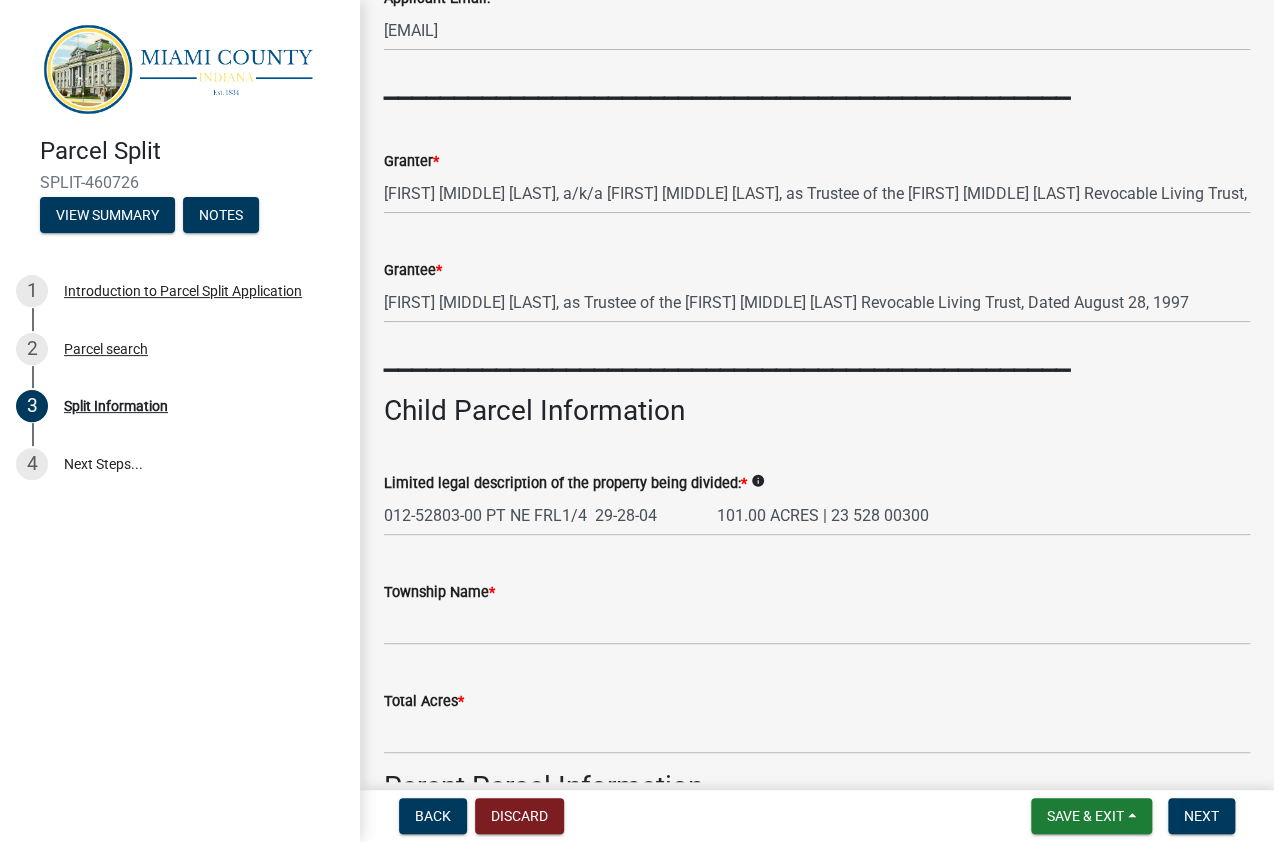 scroll, scrollTop: 400, scrollLeft: 0, axis: vertical 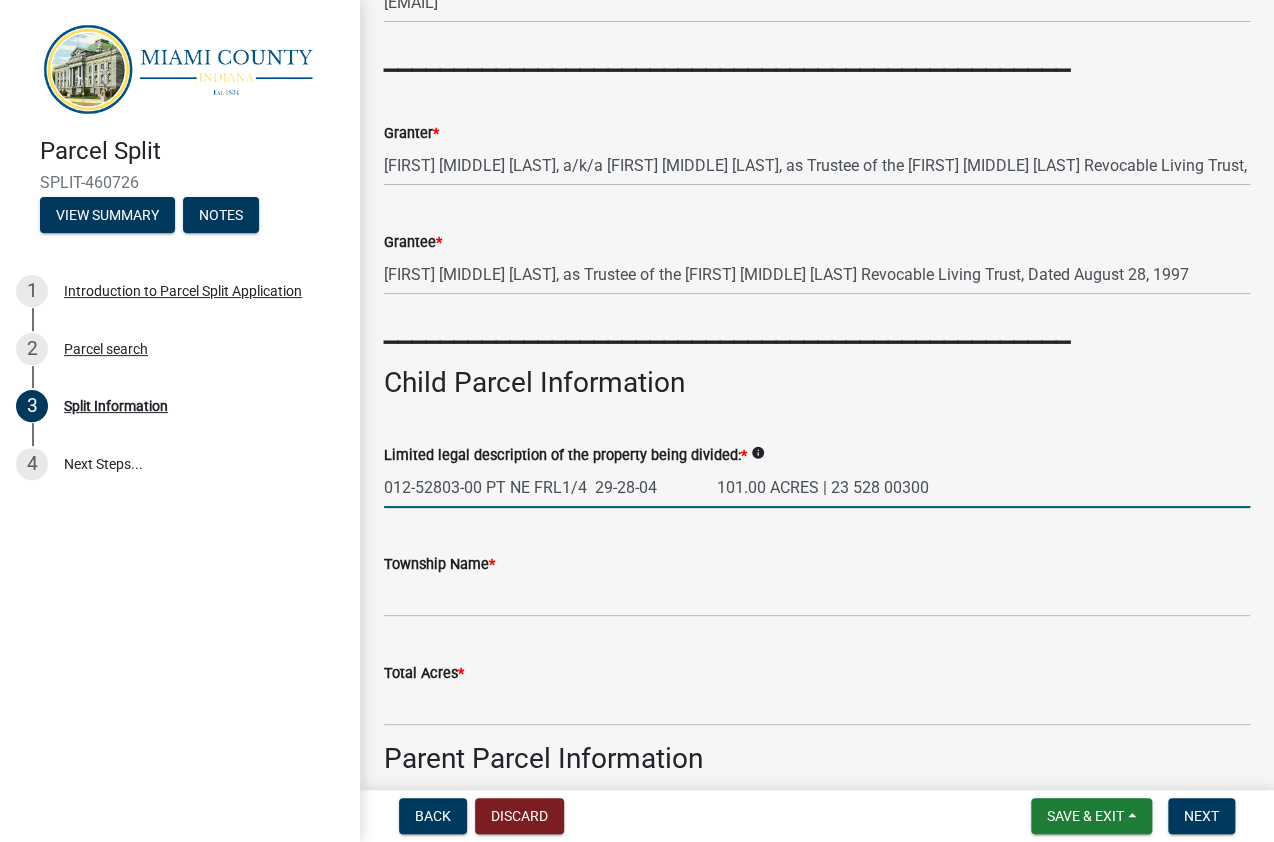 click on "012-52803-00 PT NE FRL1/4  29-28-04               101.00 ACRES | 23 528 00300" at bounding box center [817, 487] 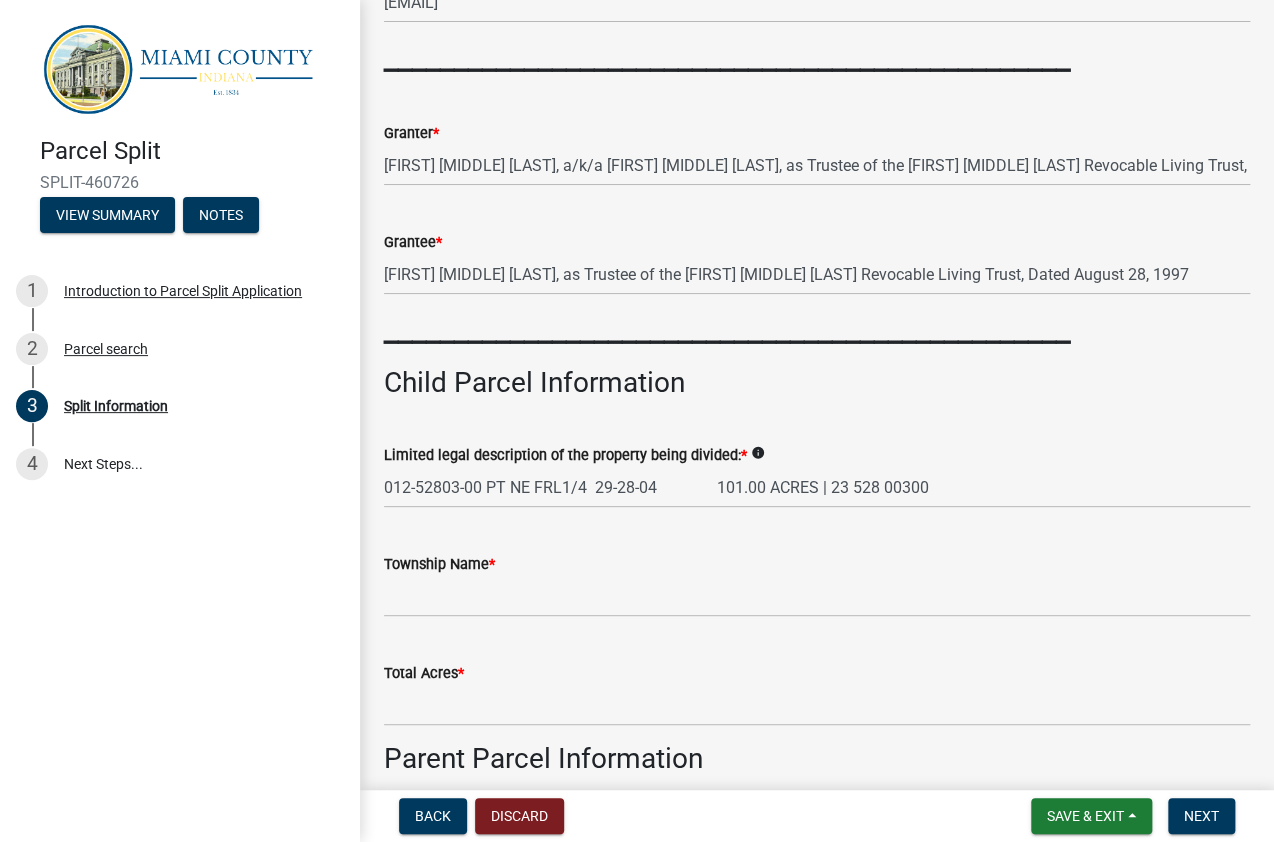 click on "Limited legal description of the property being divided:  *  info
012-52803-00 PT NE FRL1/4  29-28-04               101.00 ACRES | 23 528 00300" 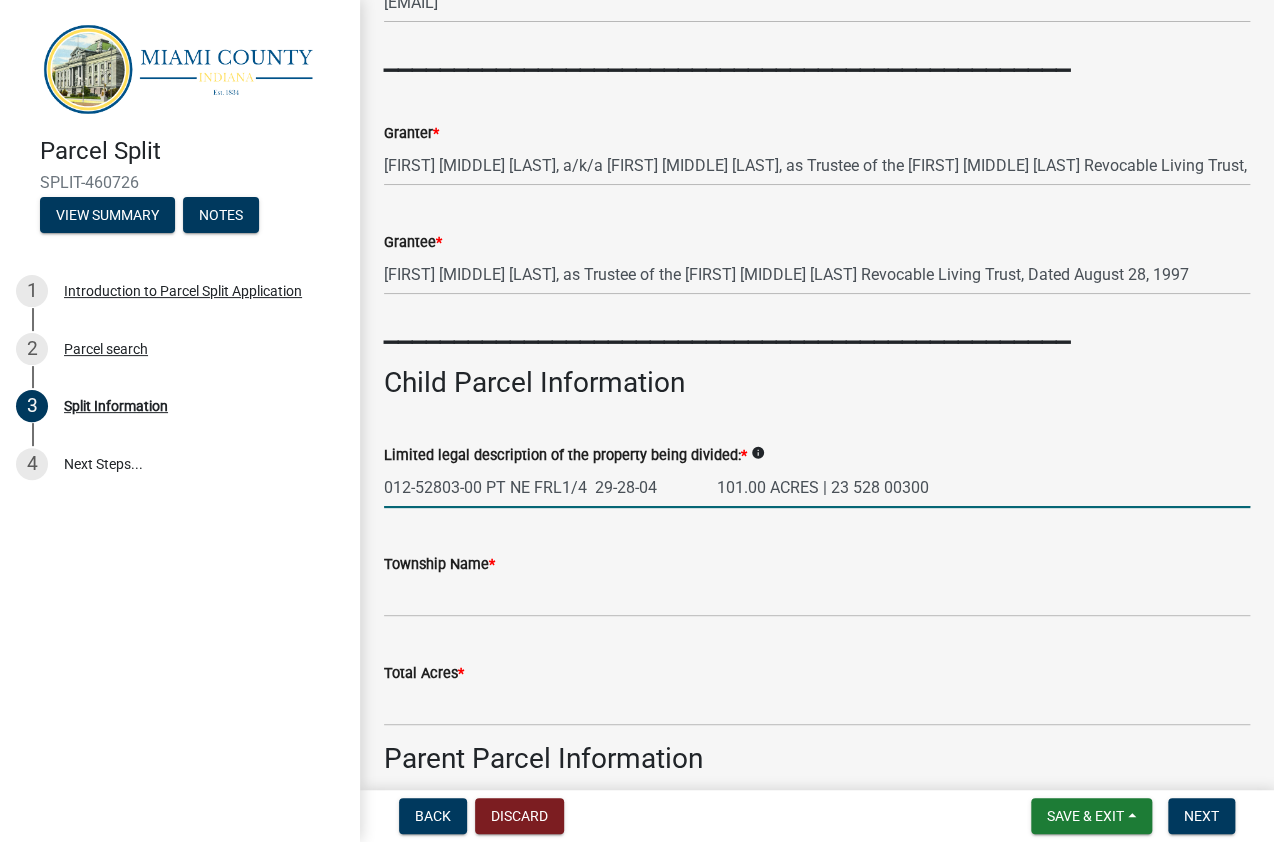 click on "012-52803-00 PT NE FRL1/4  29-28-04               101.00 ACRES | 23 528 00300" at bounding box center [817, 487] 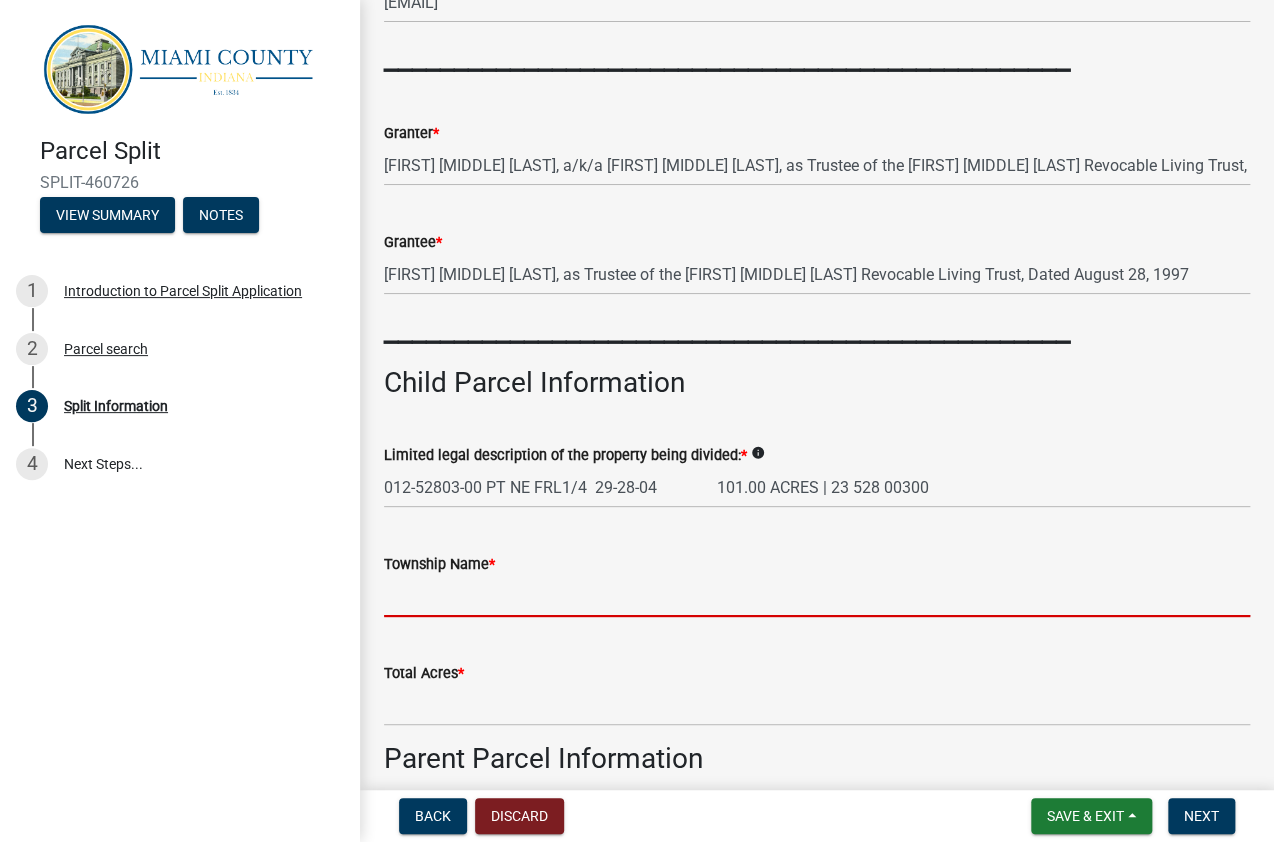 click on "Township Name  *" at bounding box center (817, 596) 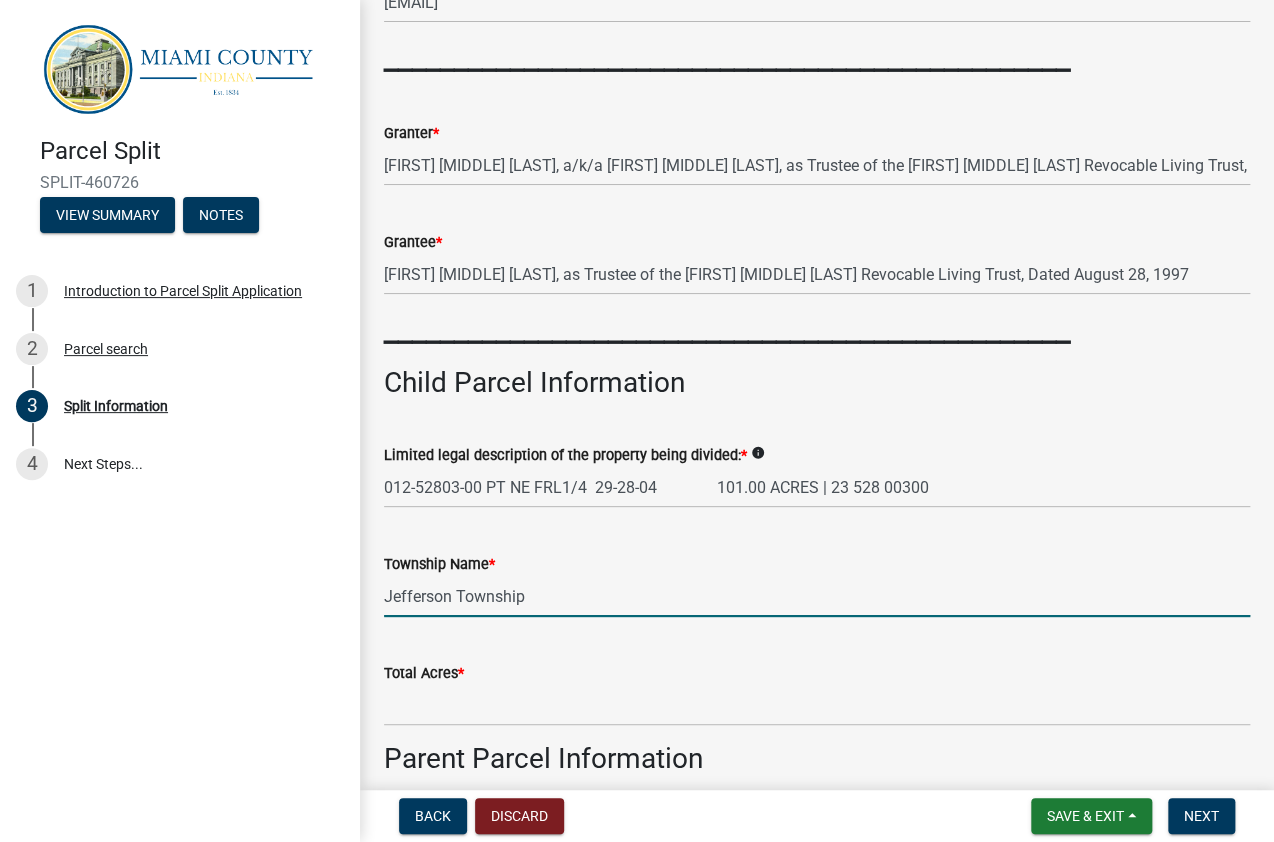 type on "Jefferson Township" 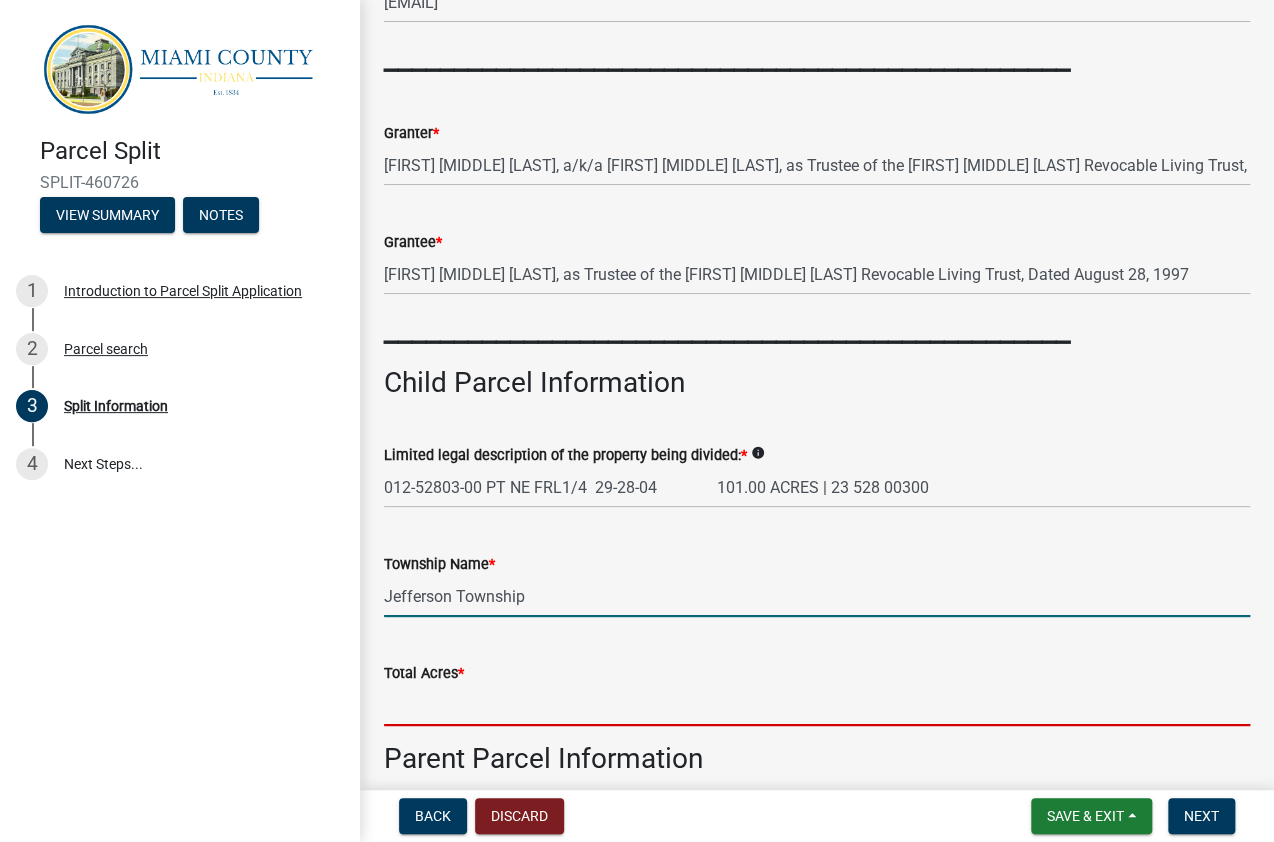 click on "Total Acres  *" at bounding box center (817, 705) 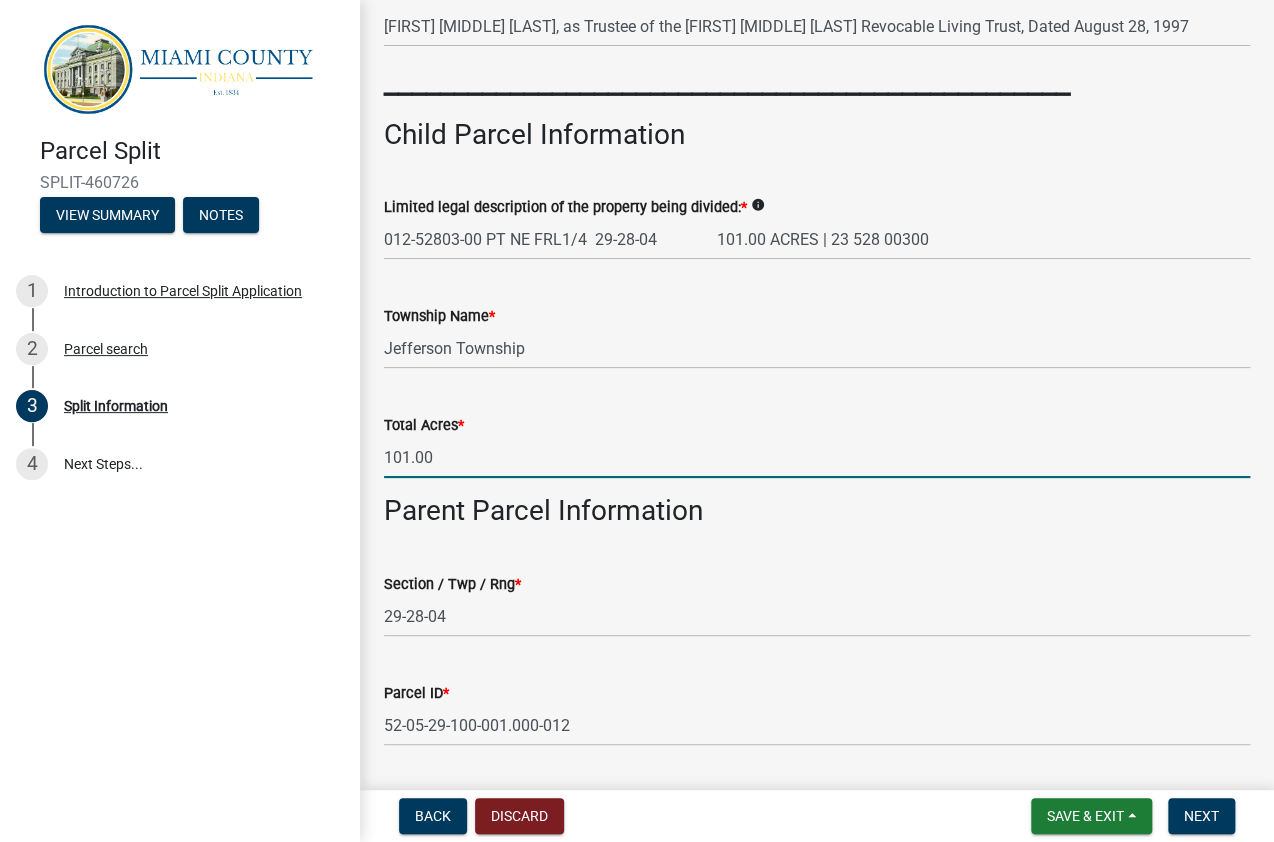 scroll, scrollTop: 640, scrollLeft: 0, axis: vertical 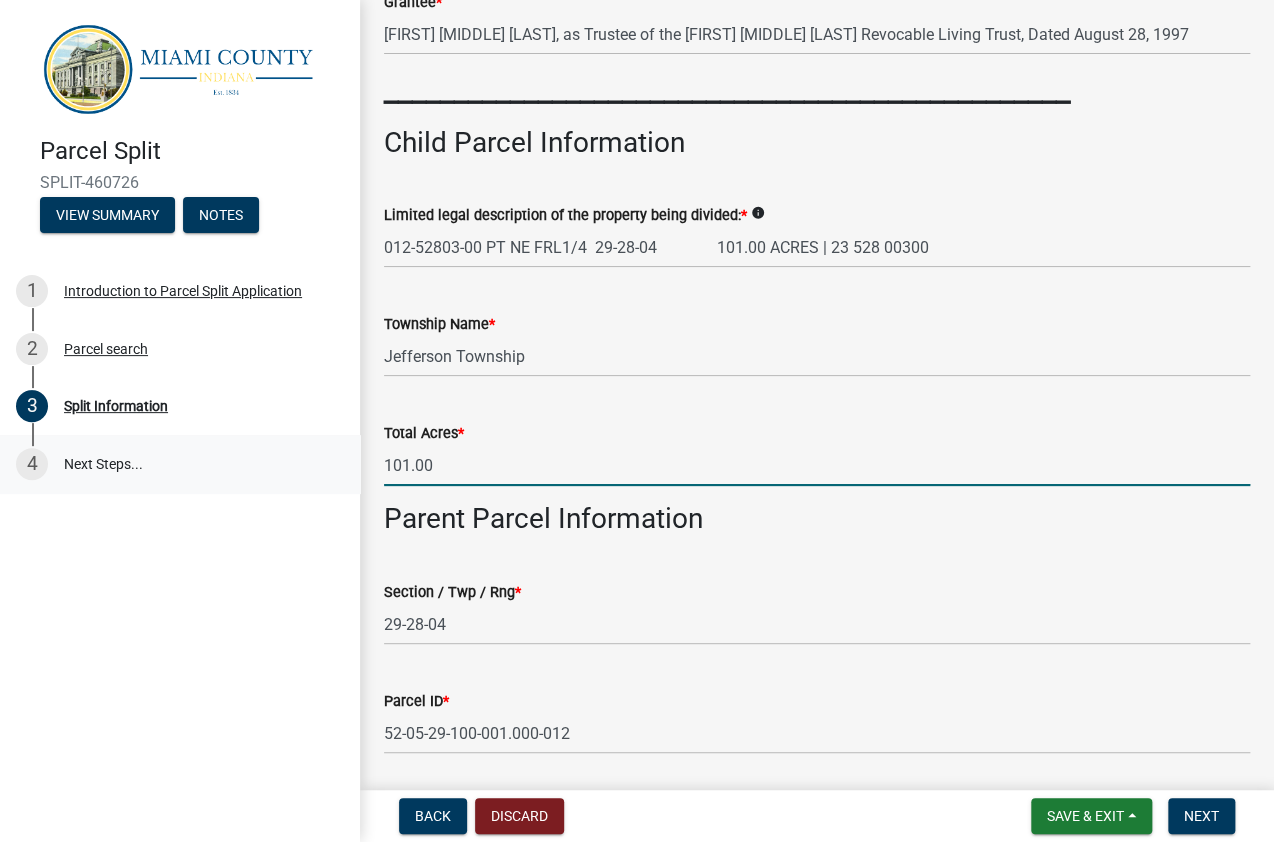 drag, startPoint x: 420, startPoint y: 465, endPoint x: 300, endPoint y: 456, distance: 120.33703 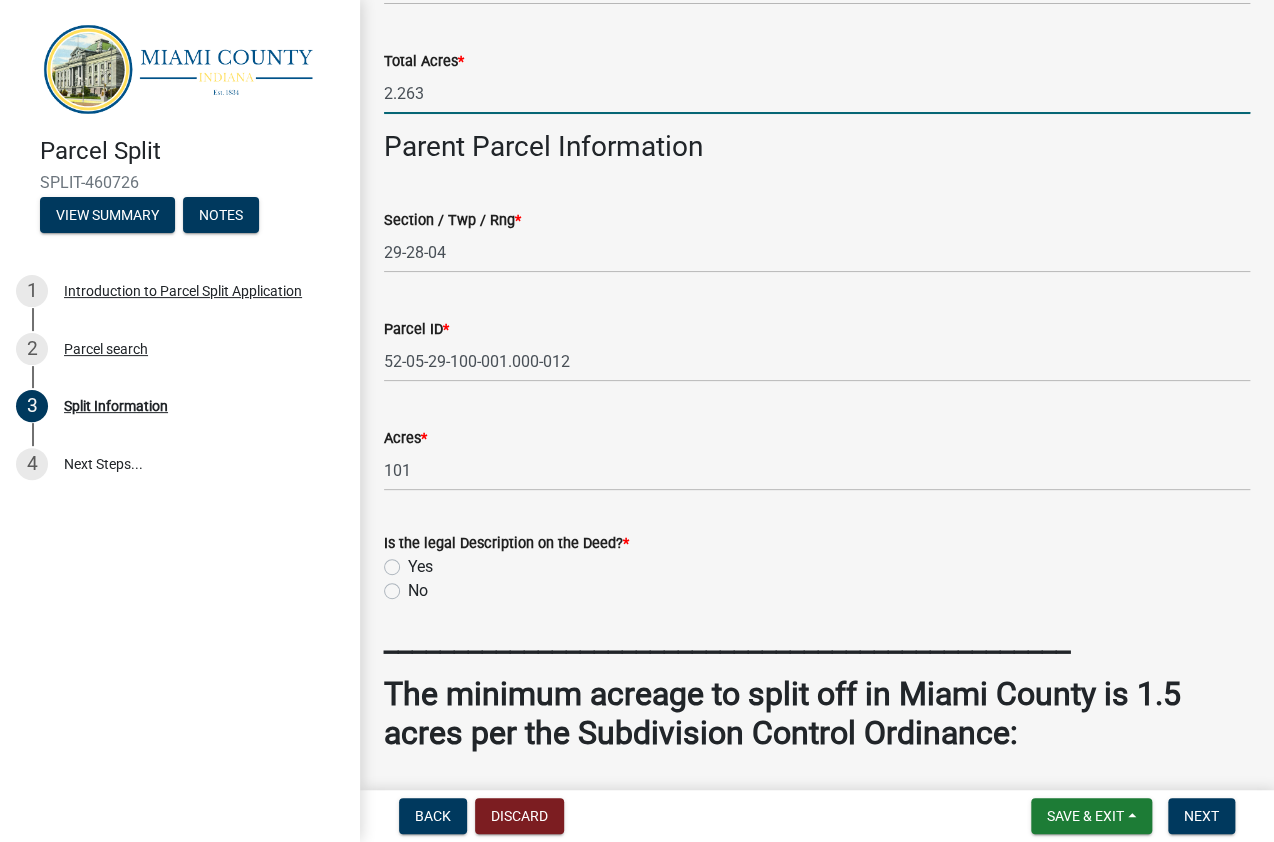 scroll, scrollTop: 1040, scrollLeft: 0, axis: vertical 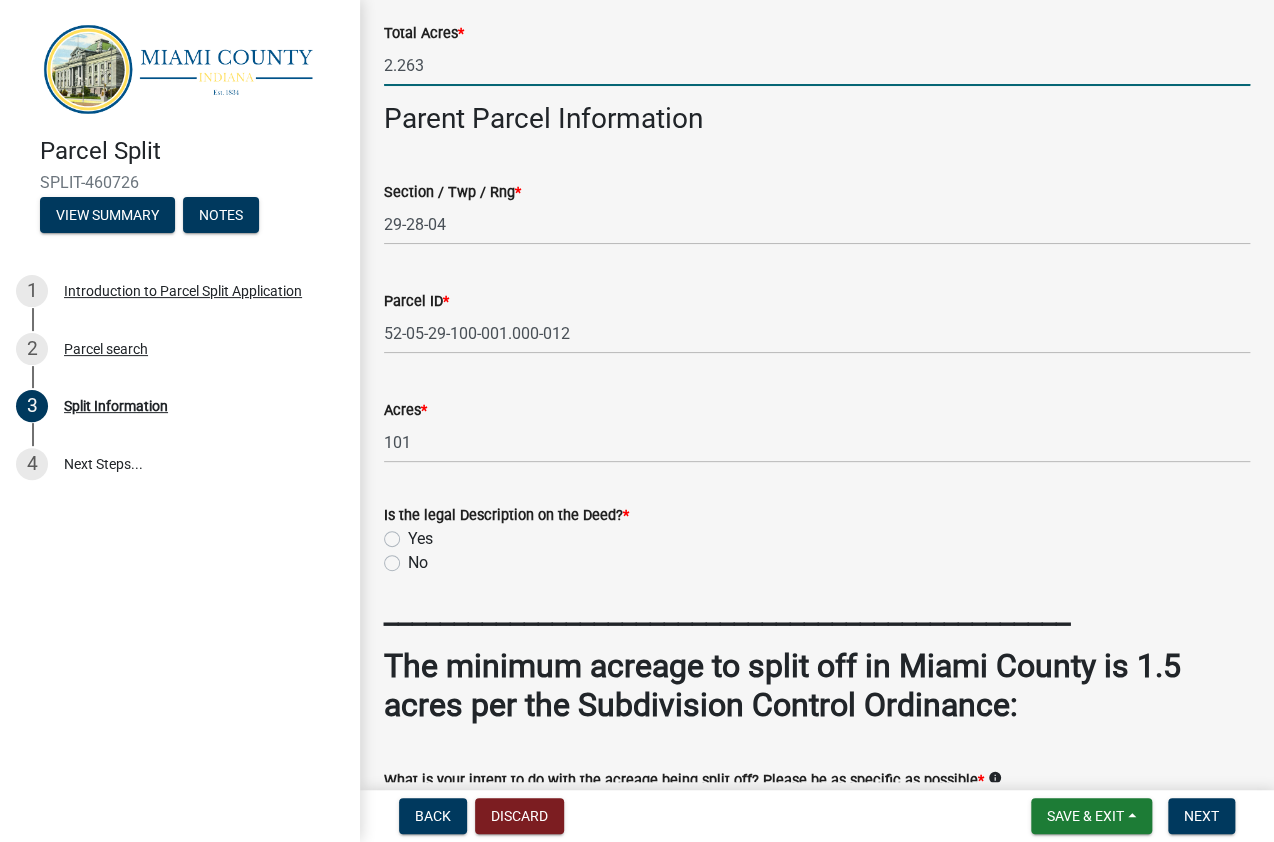 type on "2.263" 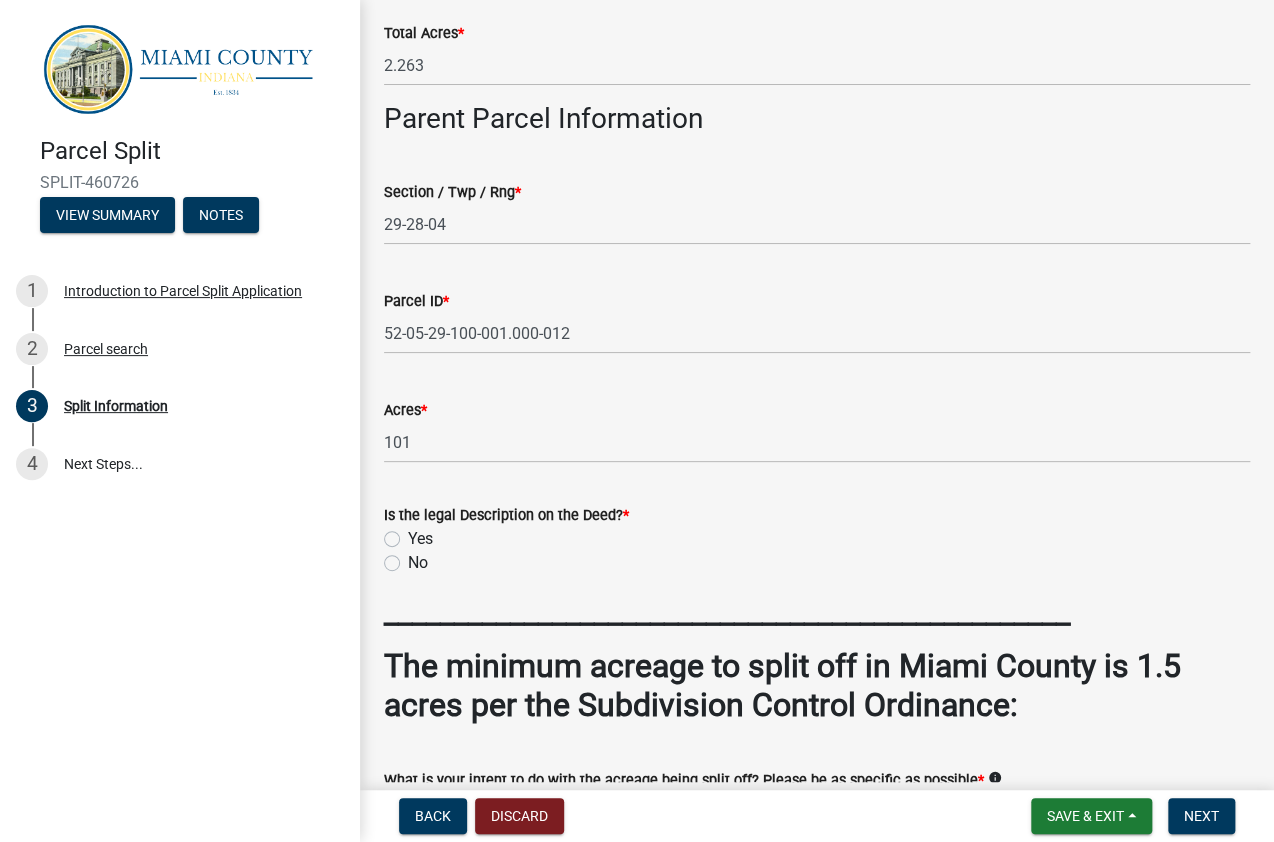 click on "Yes" 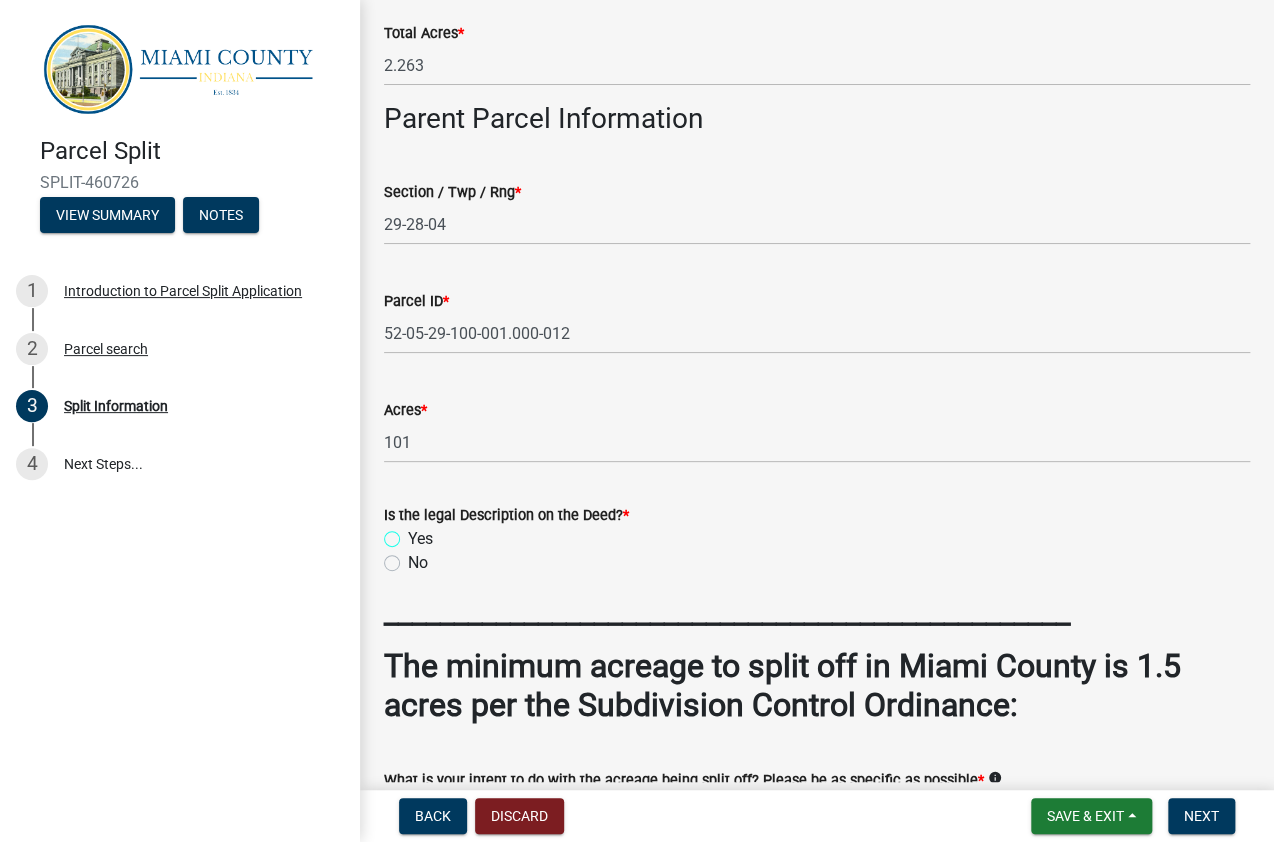 click on "Yes" at bounding box center (414, 533) 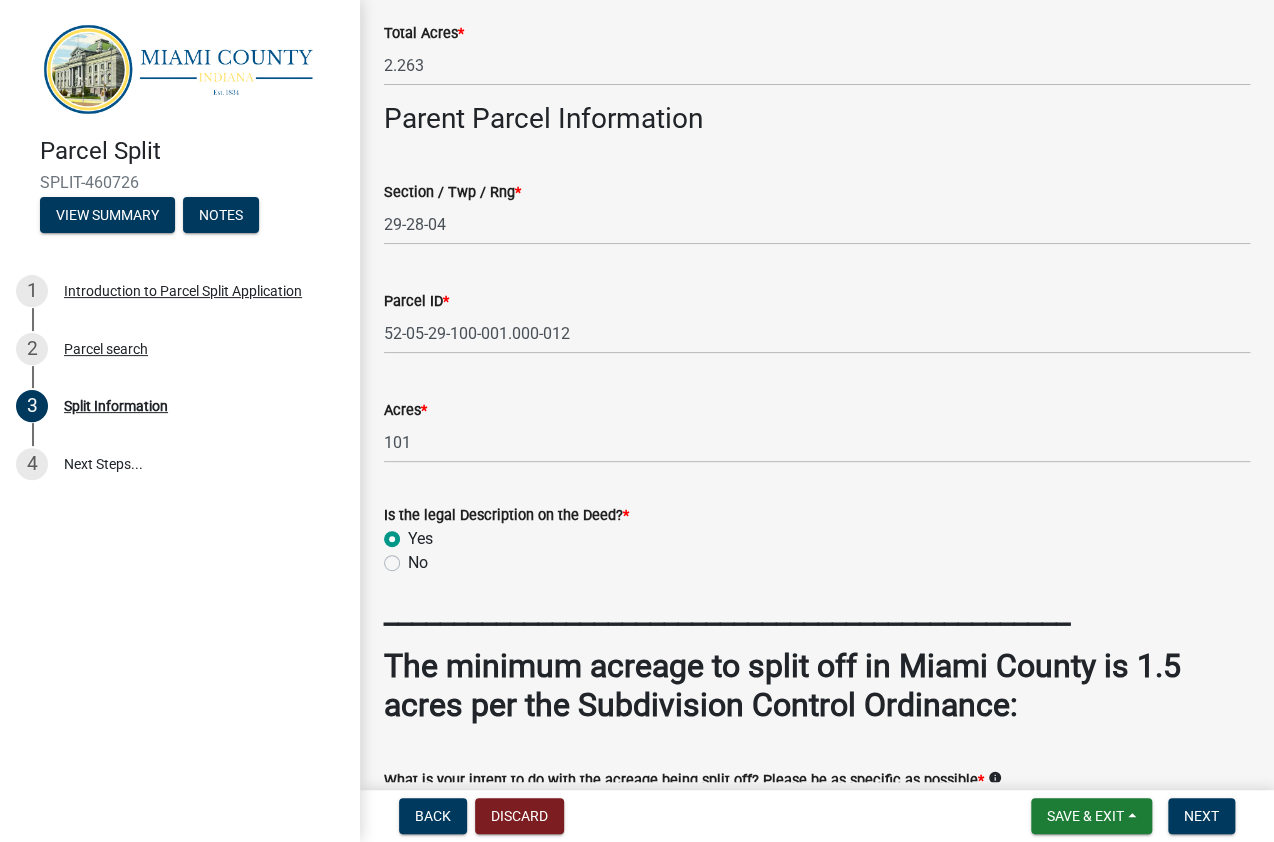 radio on "true" 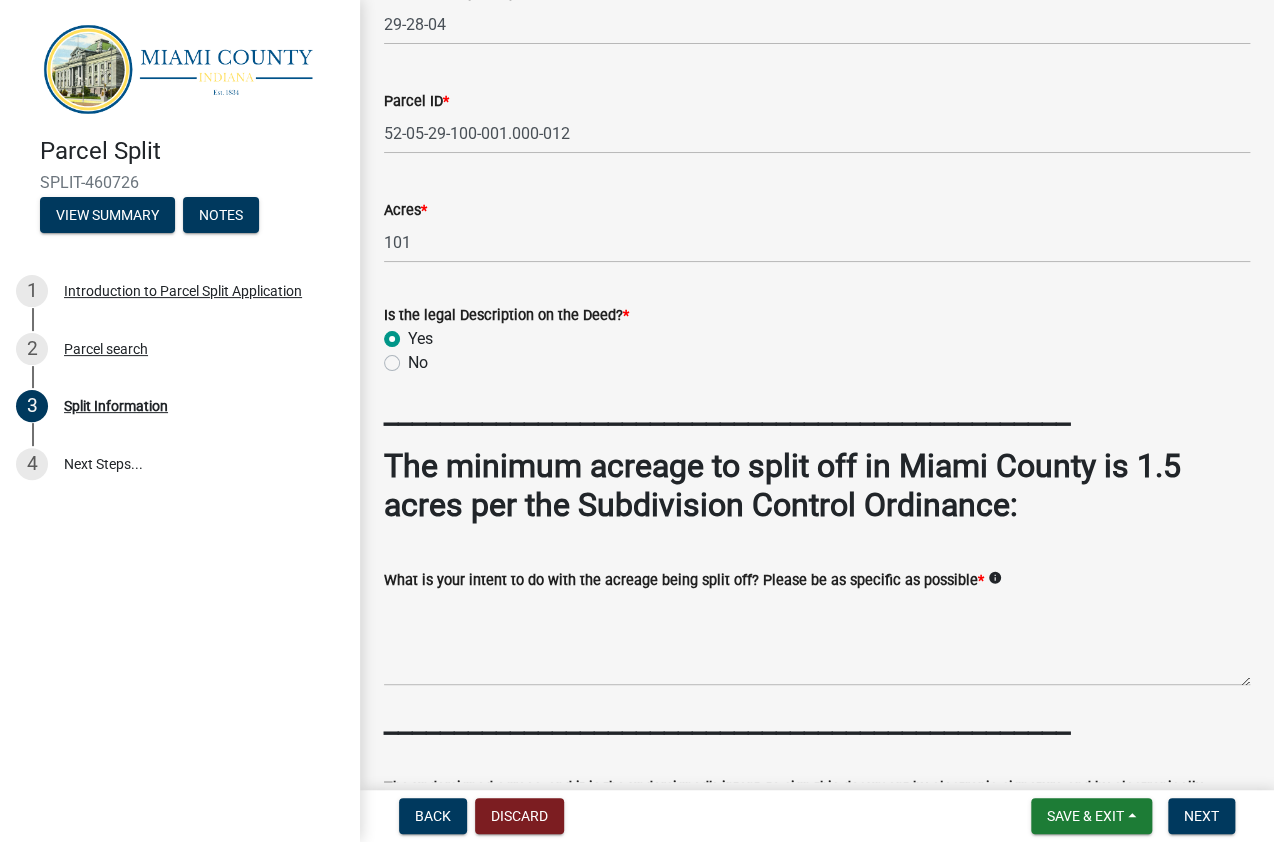 scroll, scrollTop: 1360, scrollLeft: 0, axis: vertical 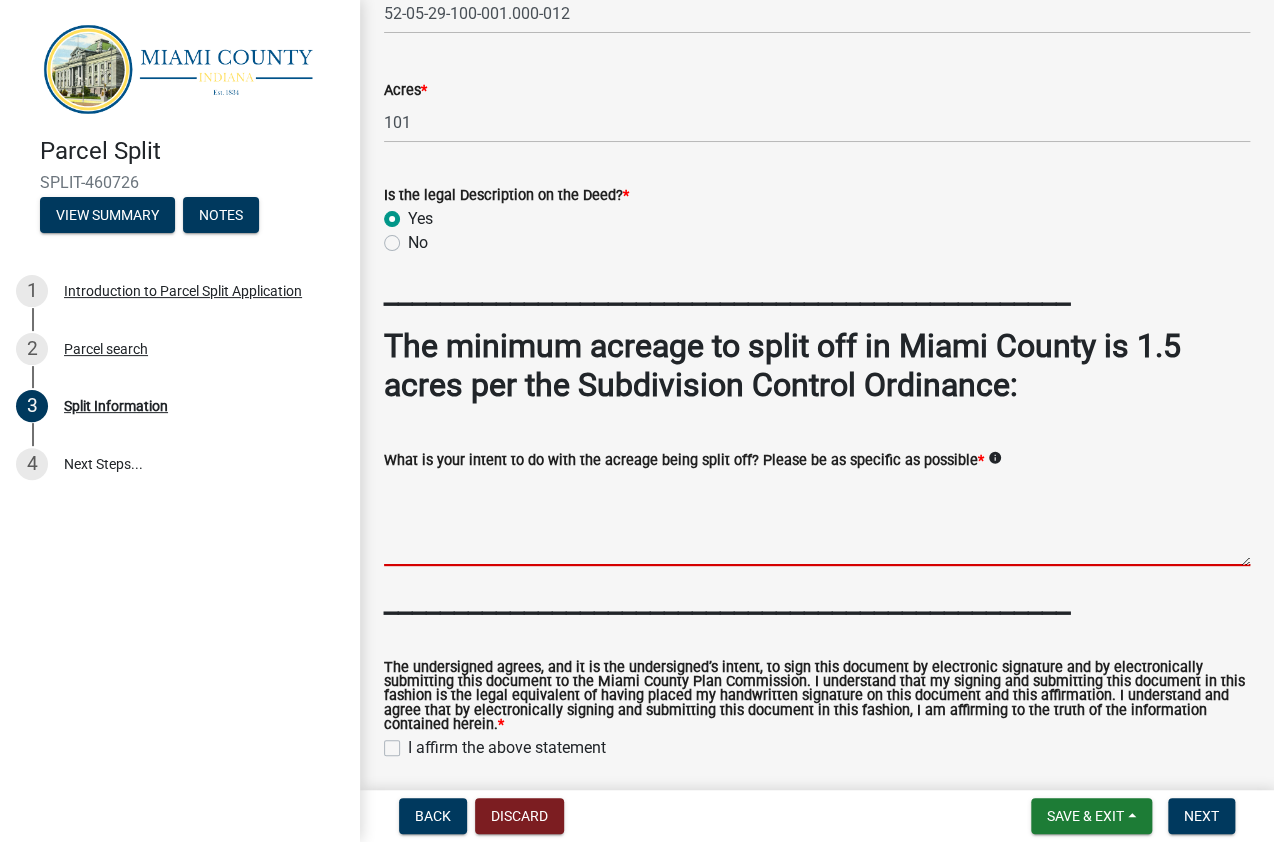 click on "What is your intent to do with the acreage being split off? Please be as specific as possible  *" at bounding box center [817, 519] 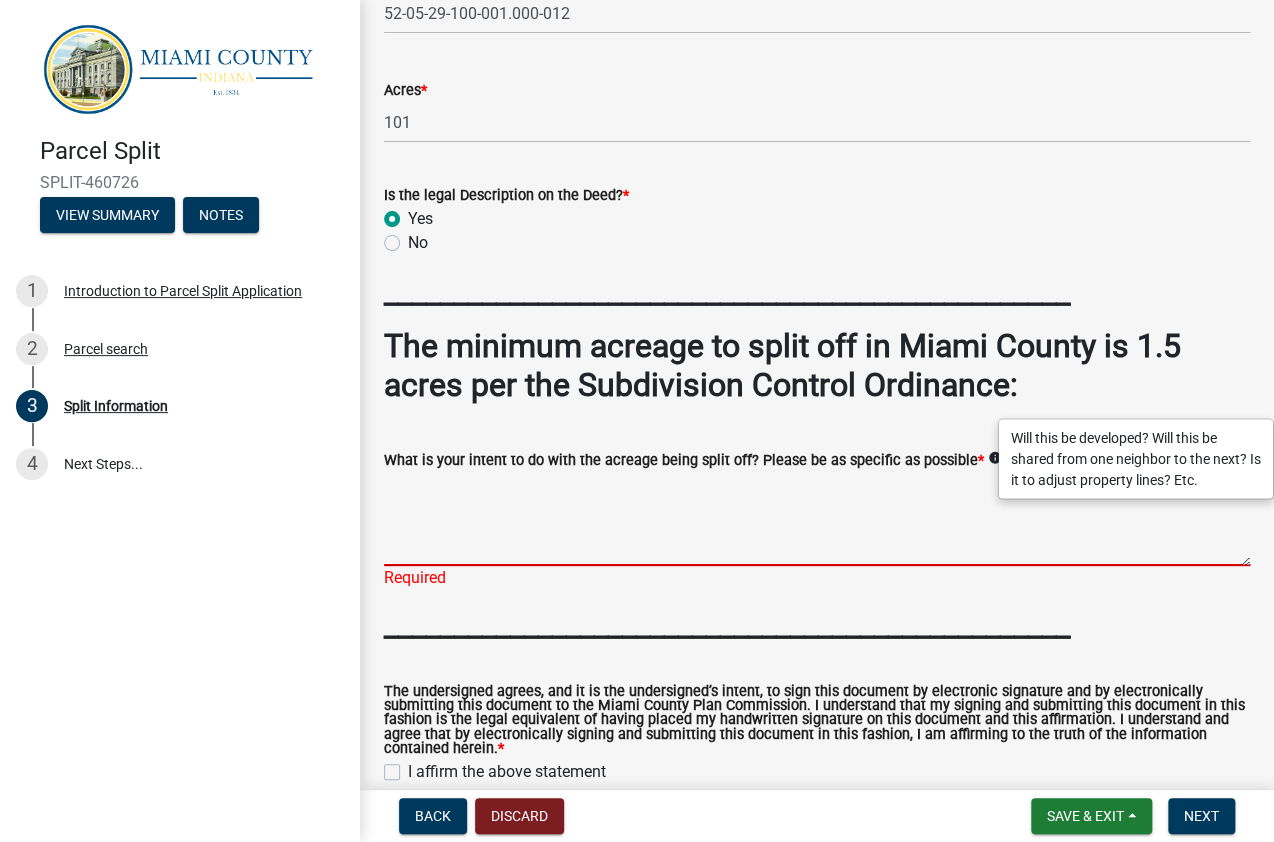 click on "What is your intent to do with the acreage being split off? Please be as specific as possible  *" at bounding box center [817, 519] 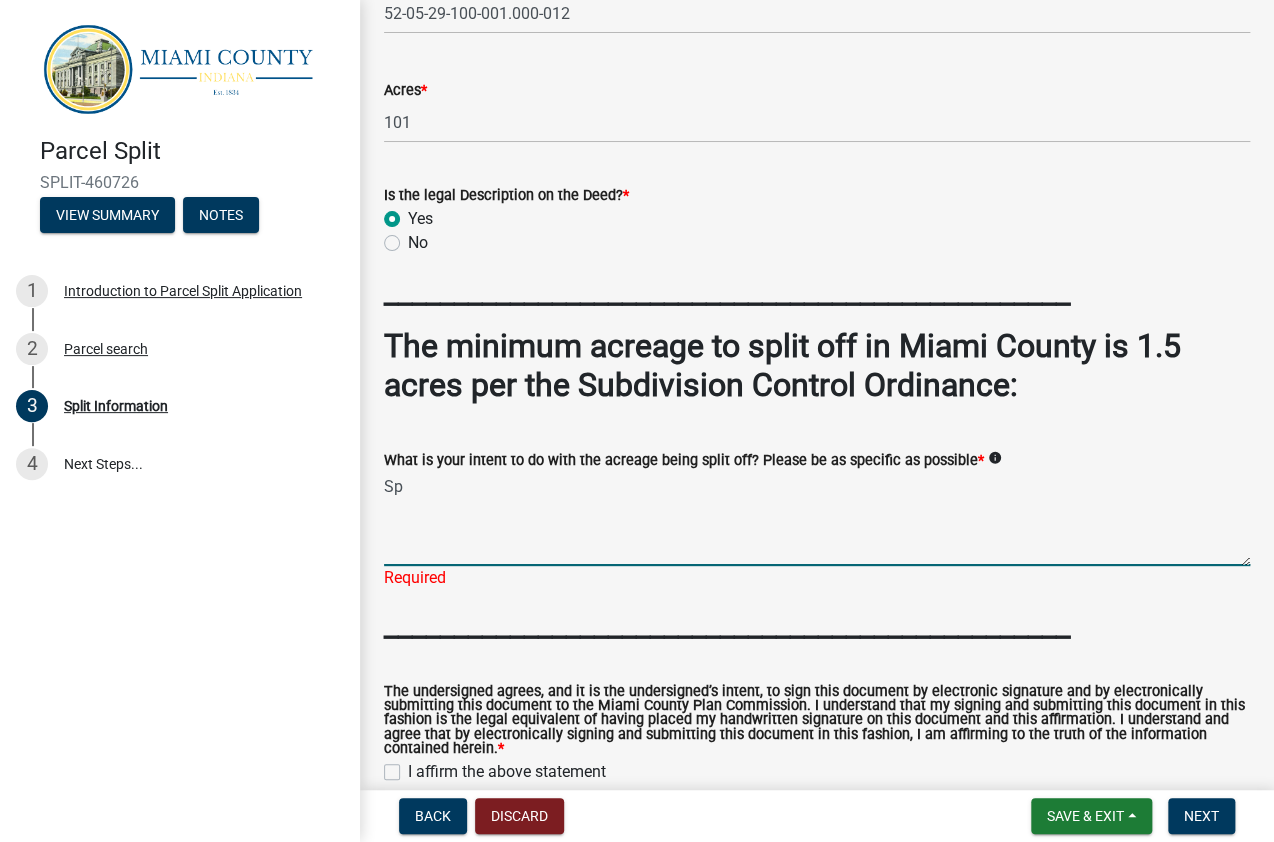 type on "S" 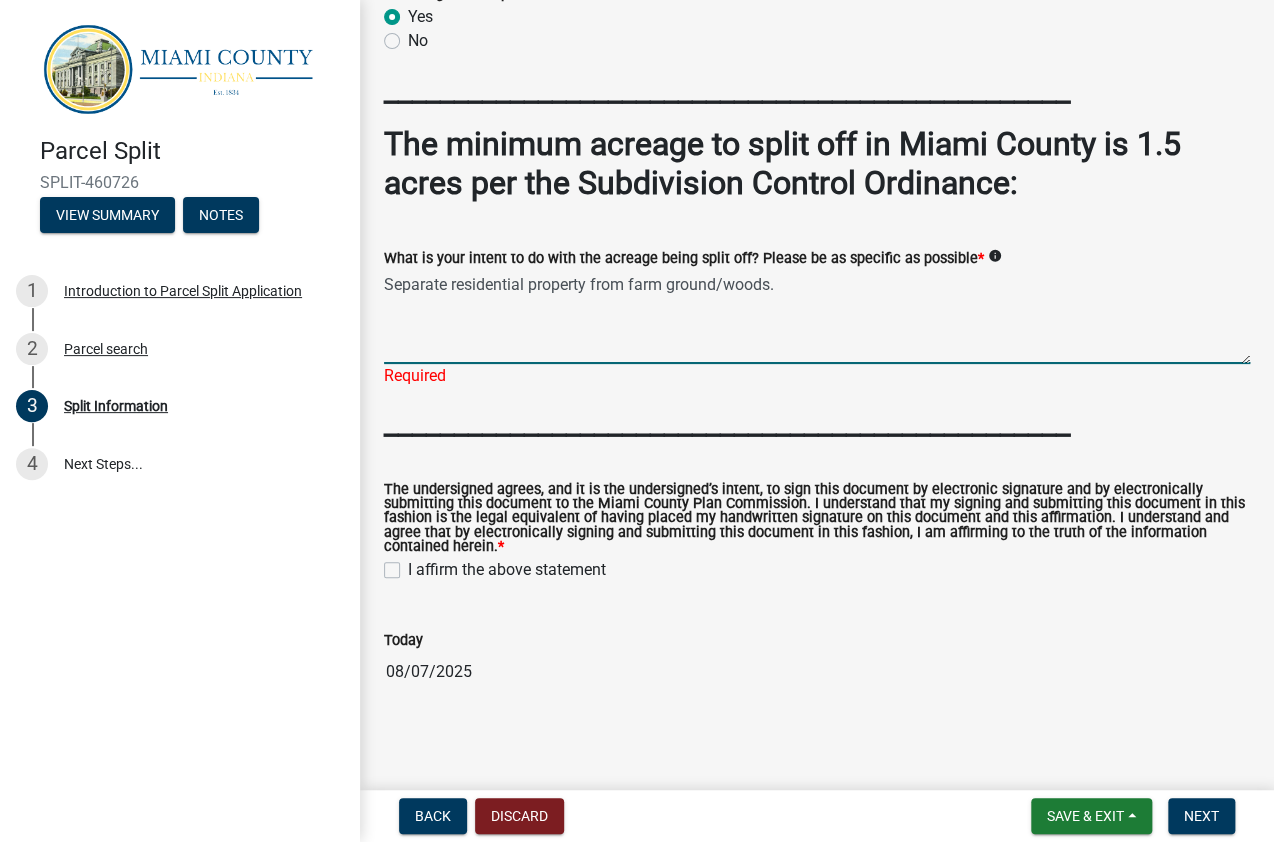 scroll, scrollTop: 1566, scrollLeft: 0, axis: vertical 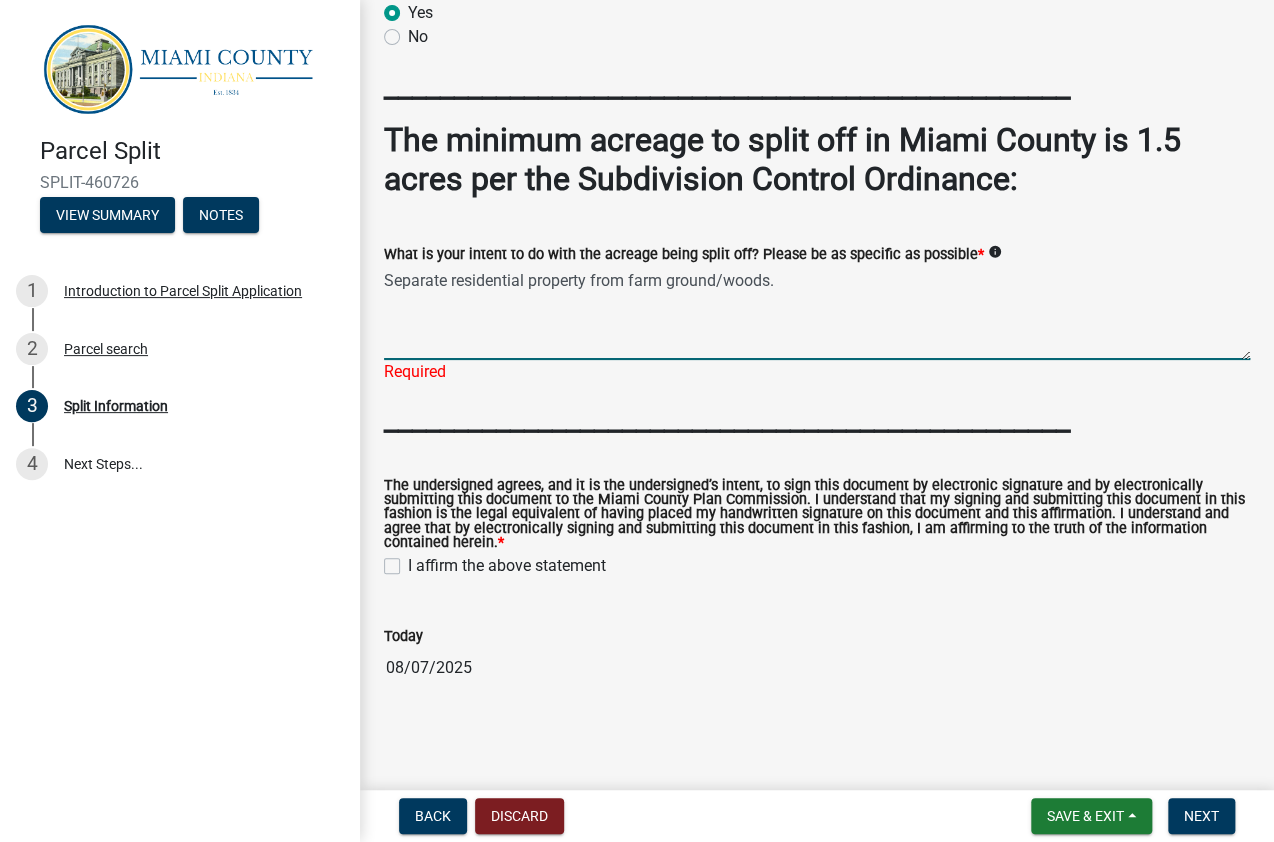 type on "Separate residential property from farm ground/woods." 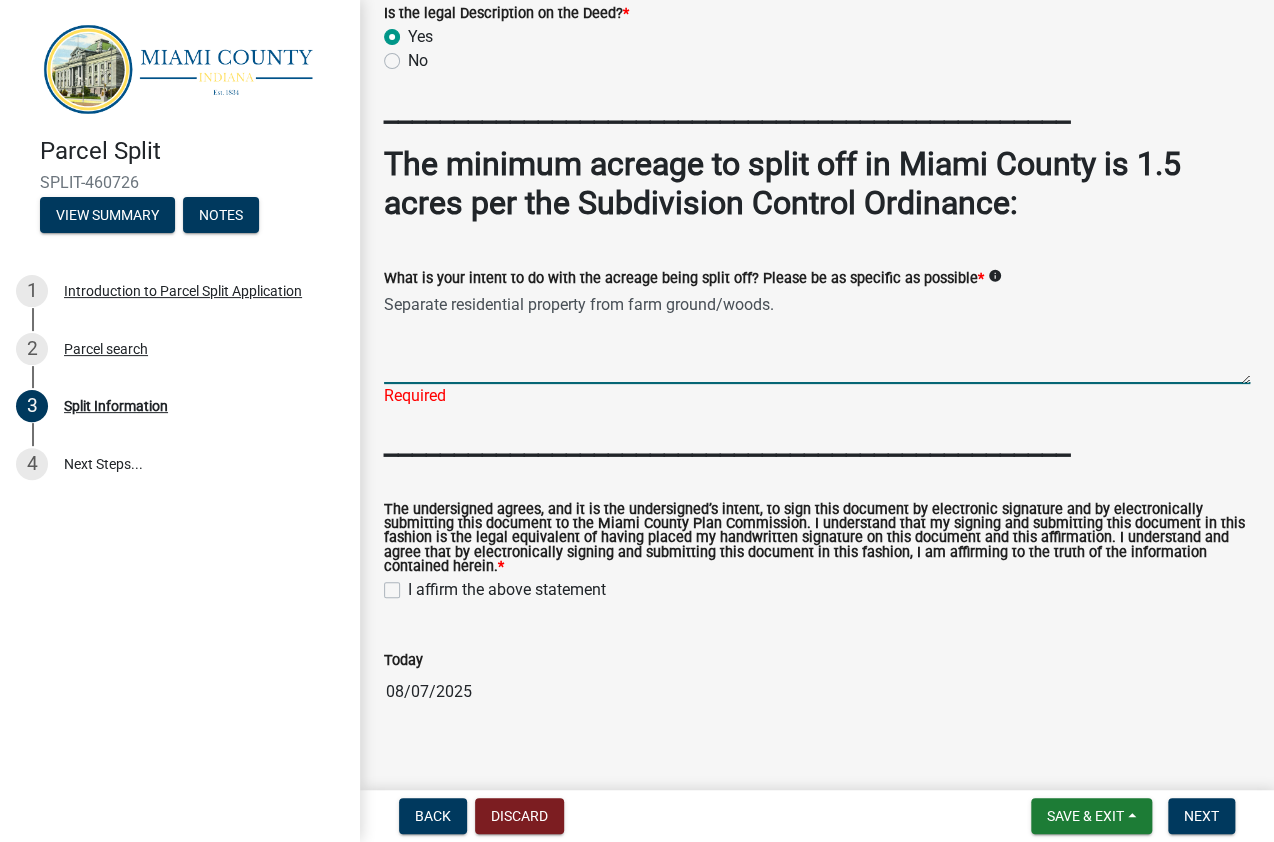 click on "I affirm the above statement" 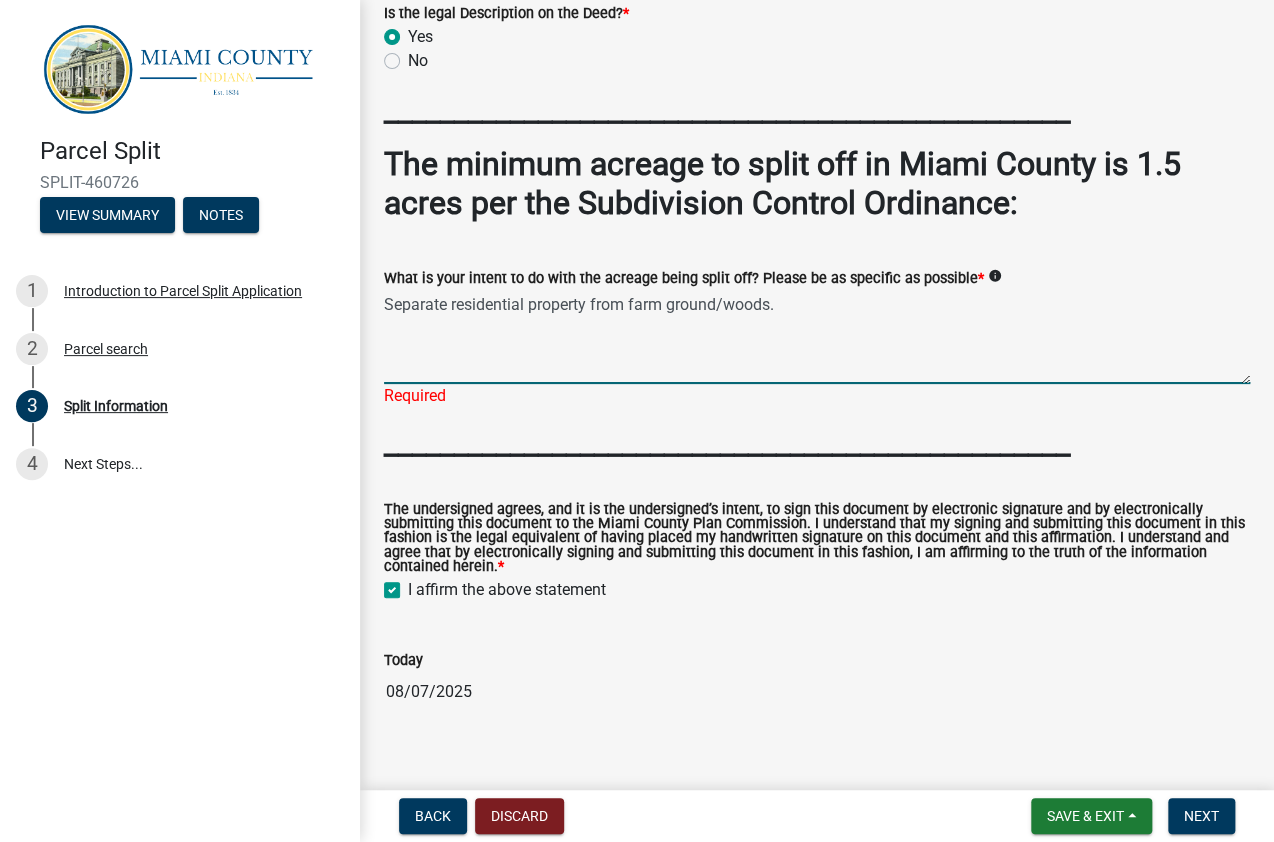 checkbox on "true" 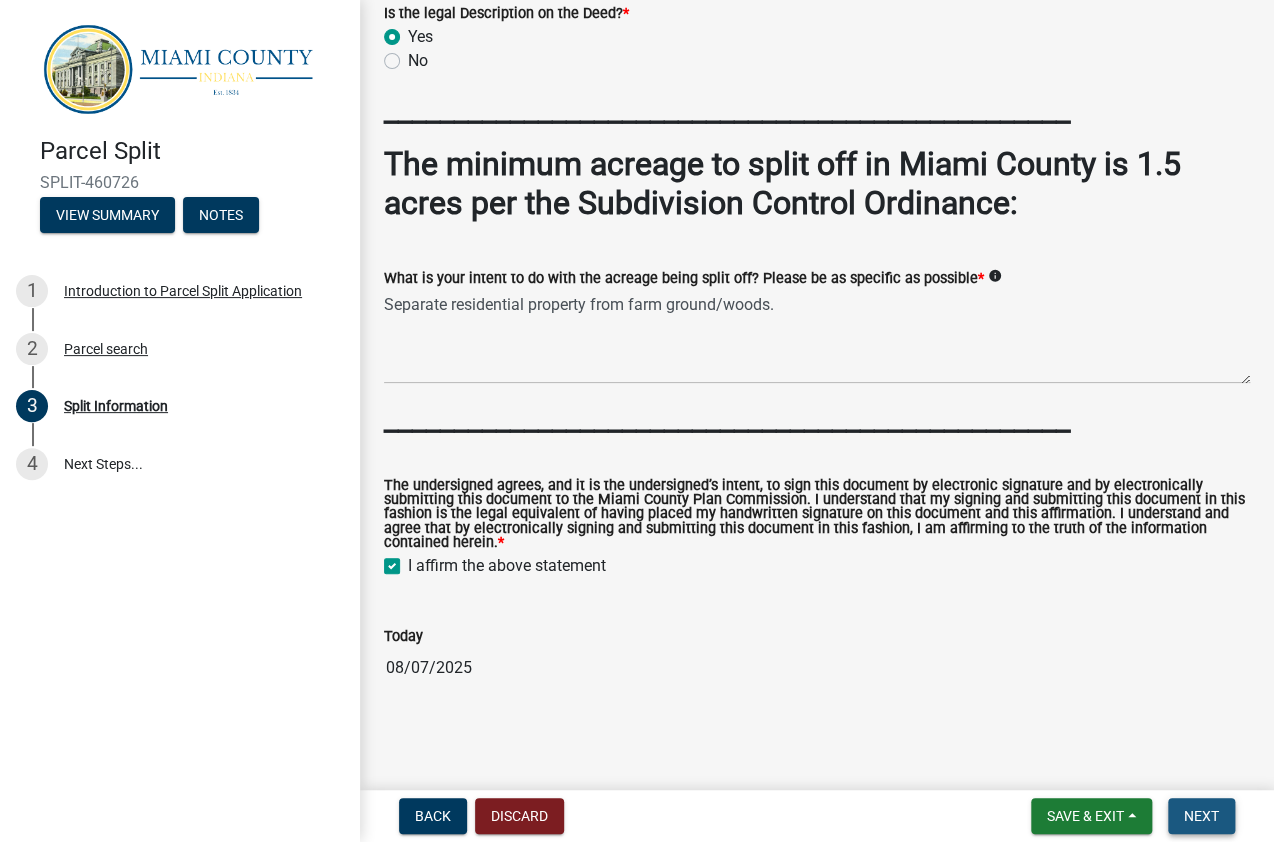 click on "Next" at bounding box center [1201, 816] 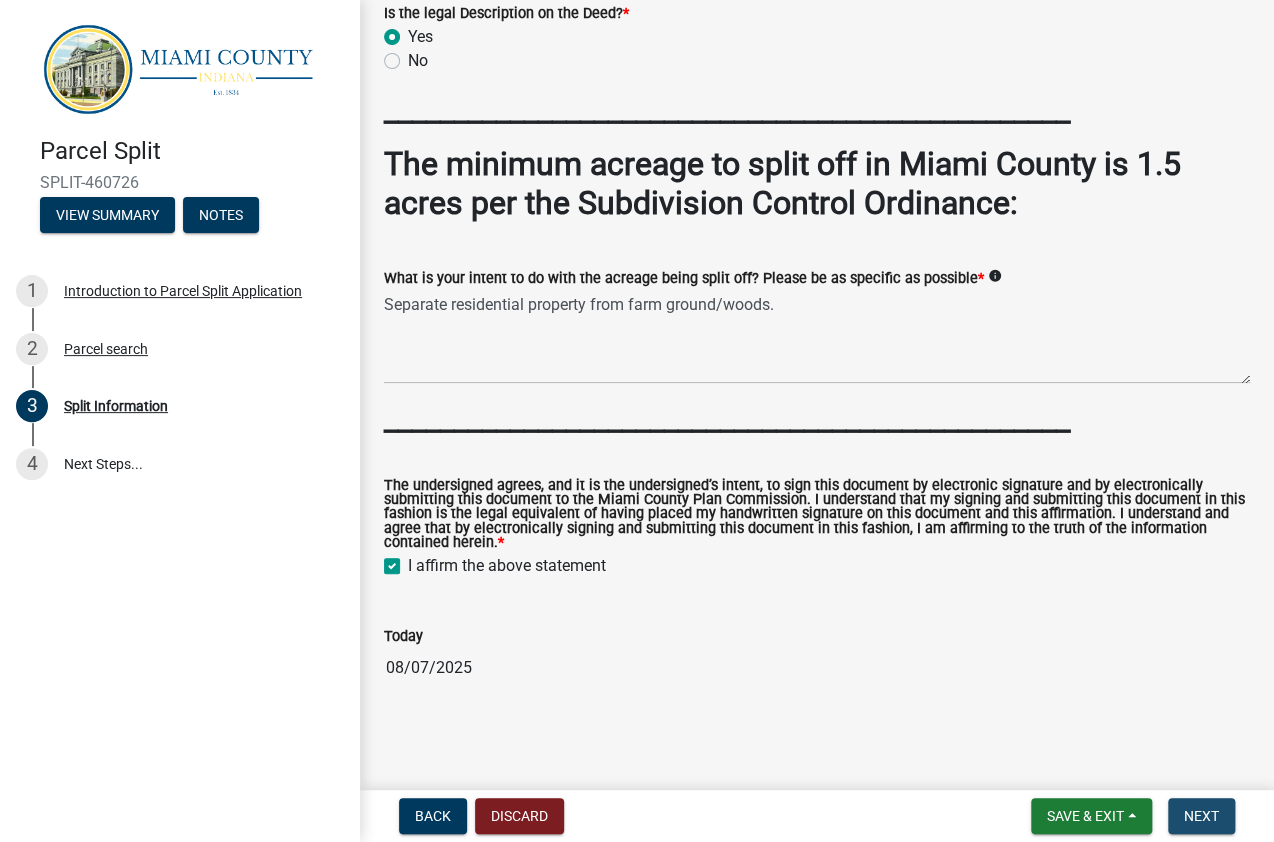 scroll, scrollTop: 0, scrollLeft: 0, axis: both 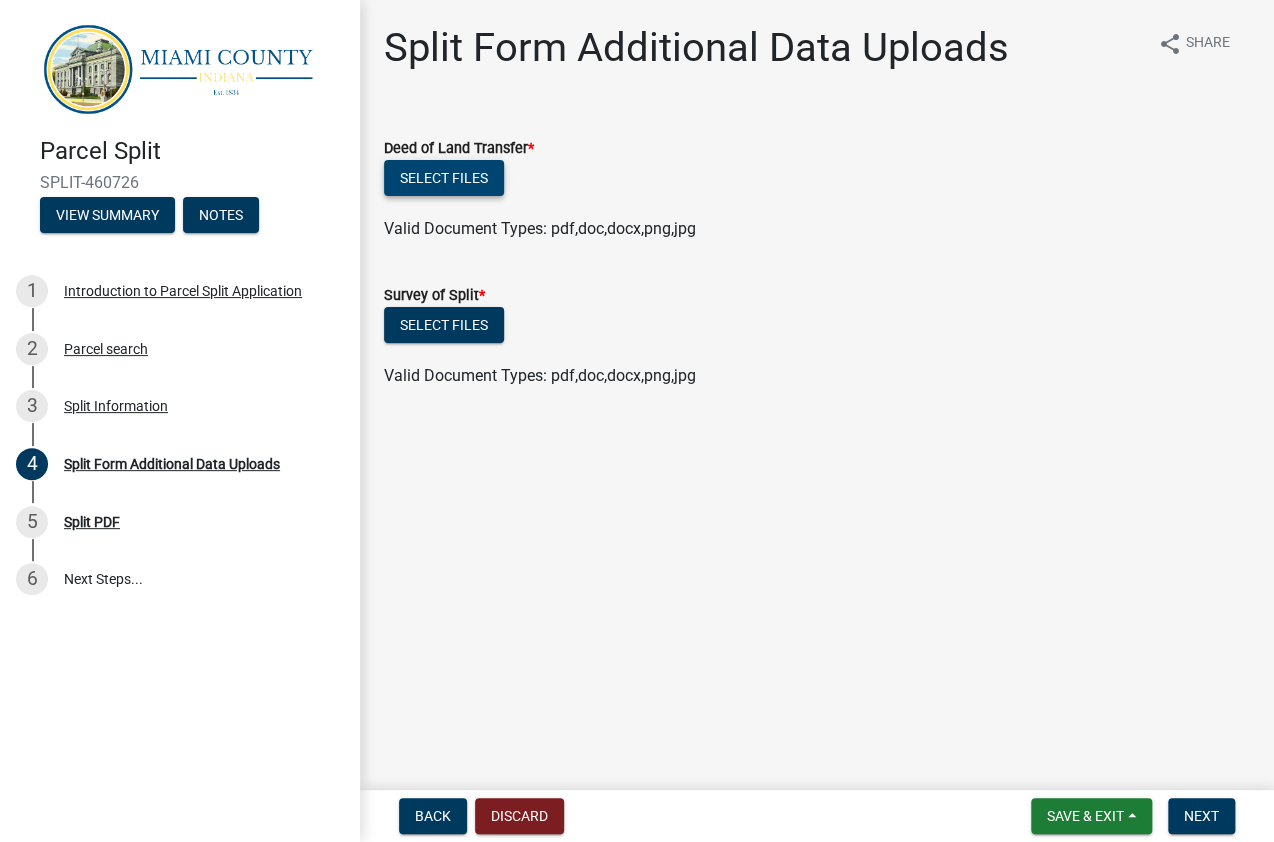 click on "Select files" 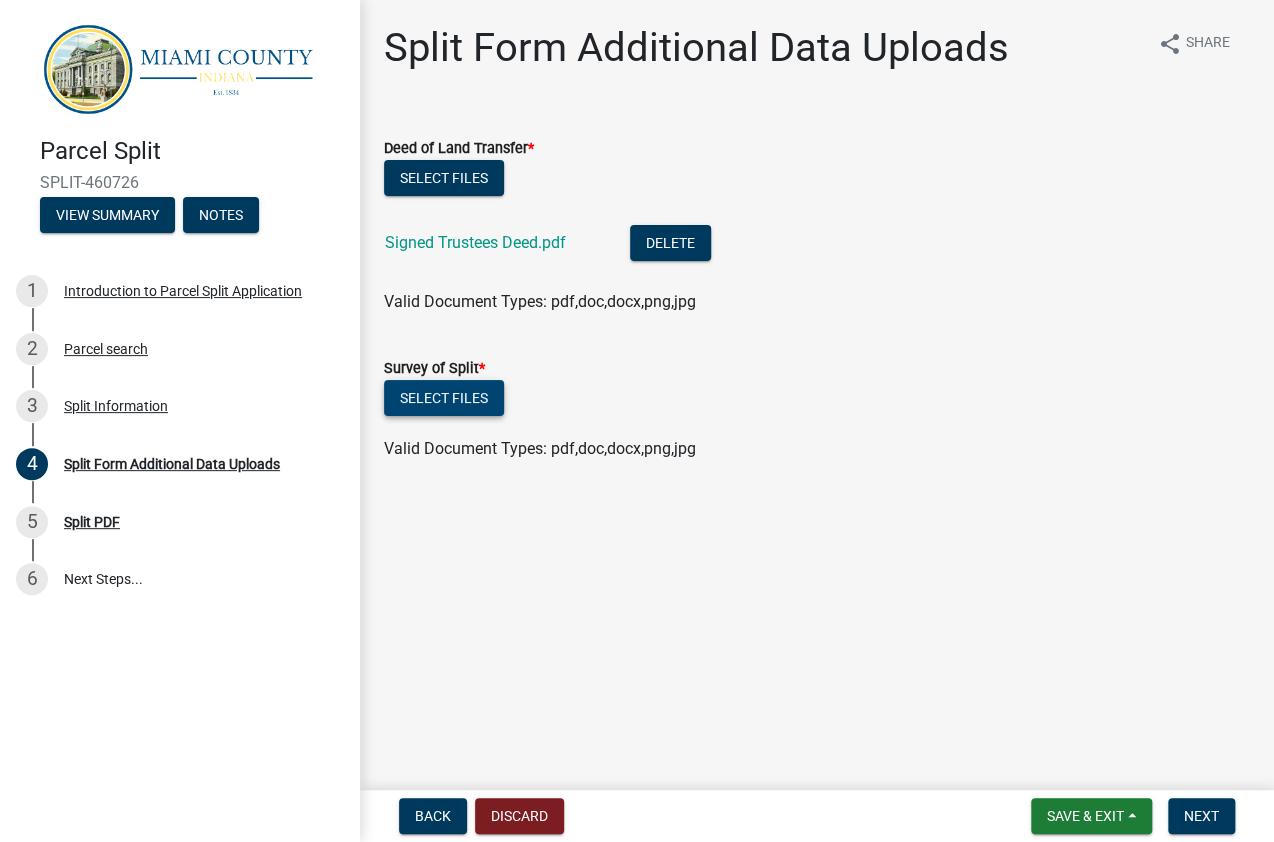 click on "Select files" 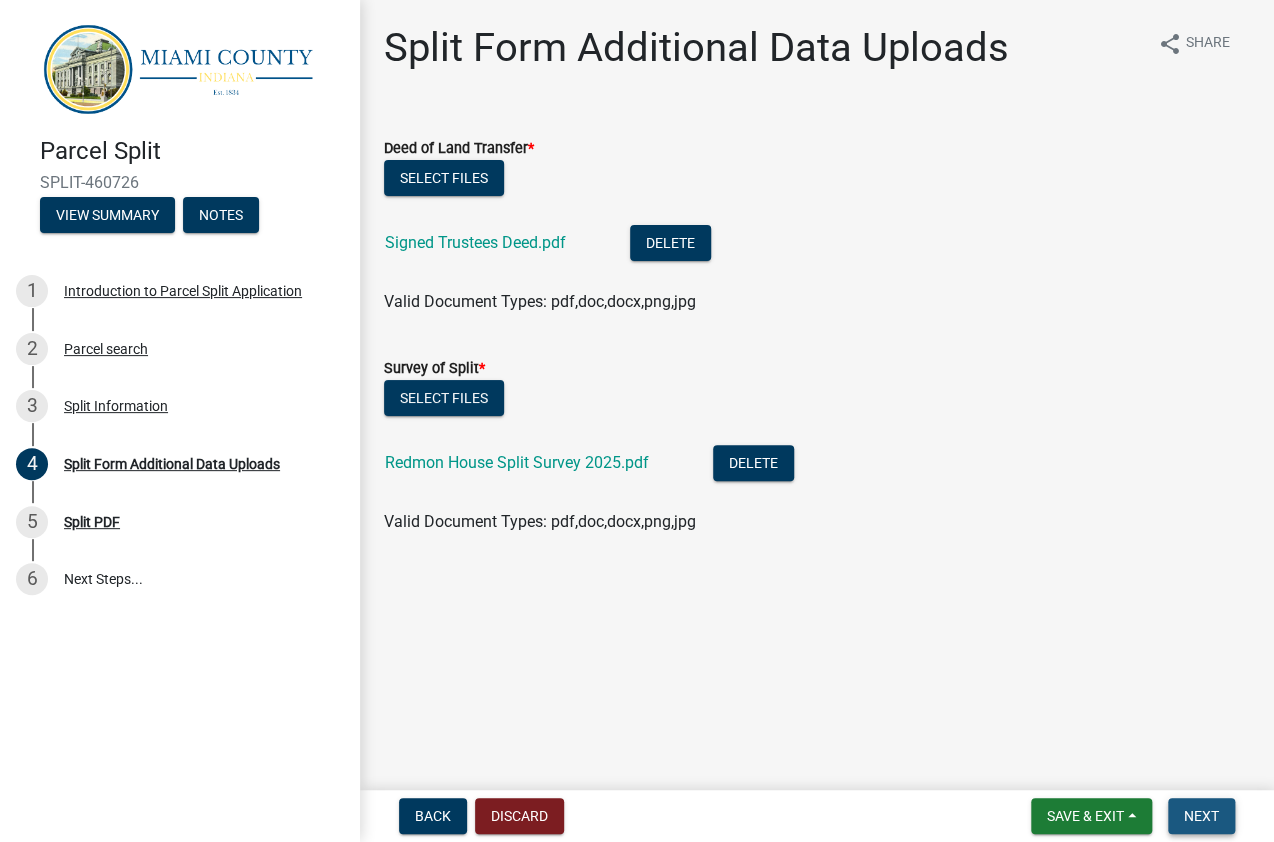 click on "Next" at bounding box center [1201, 816] 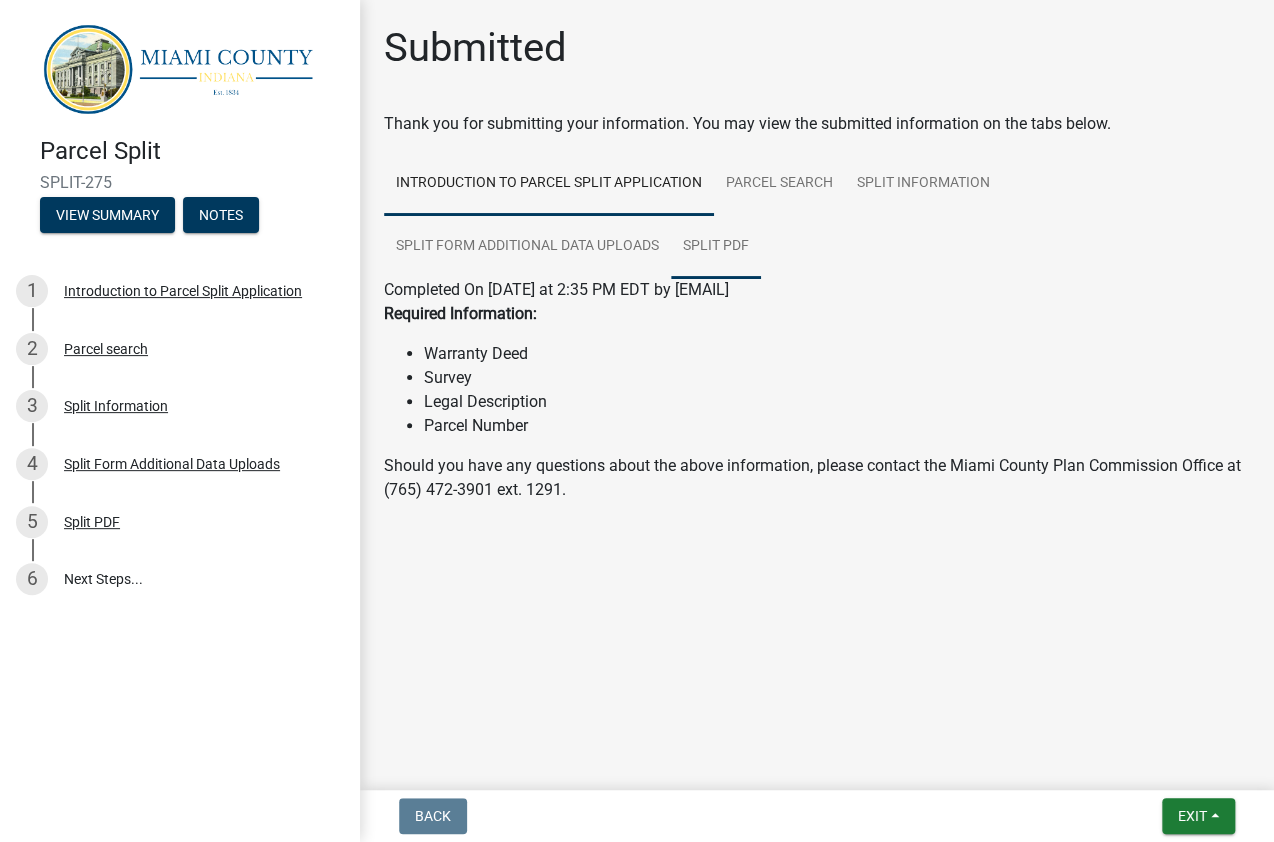 click on "Split PDF" at bounding box center [716, 247] 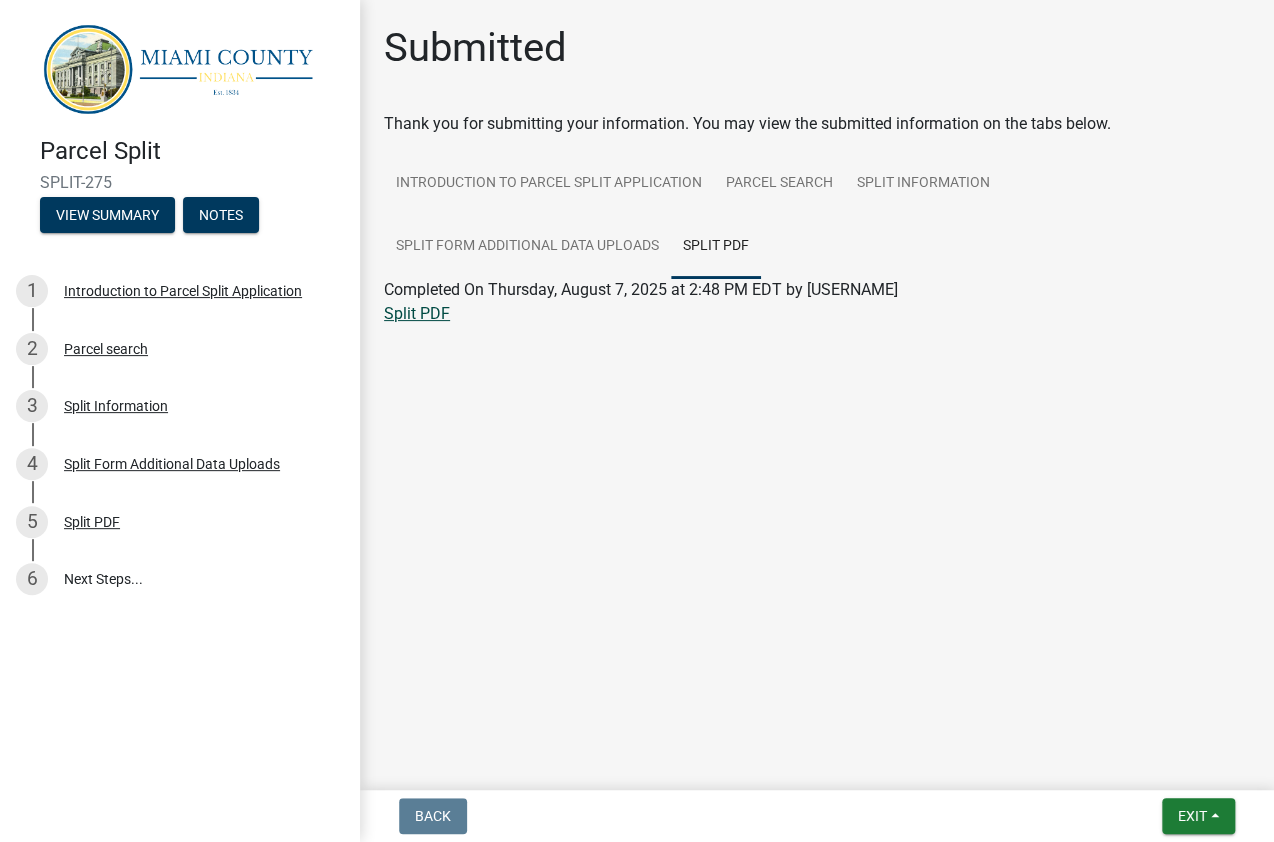click on "Split PDF" 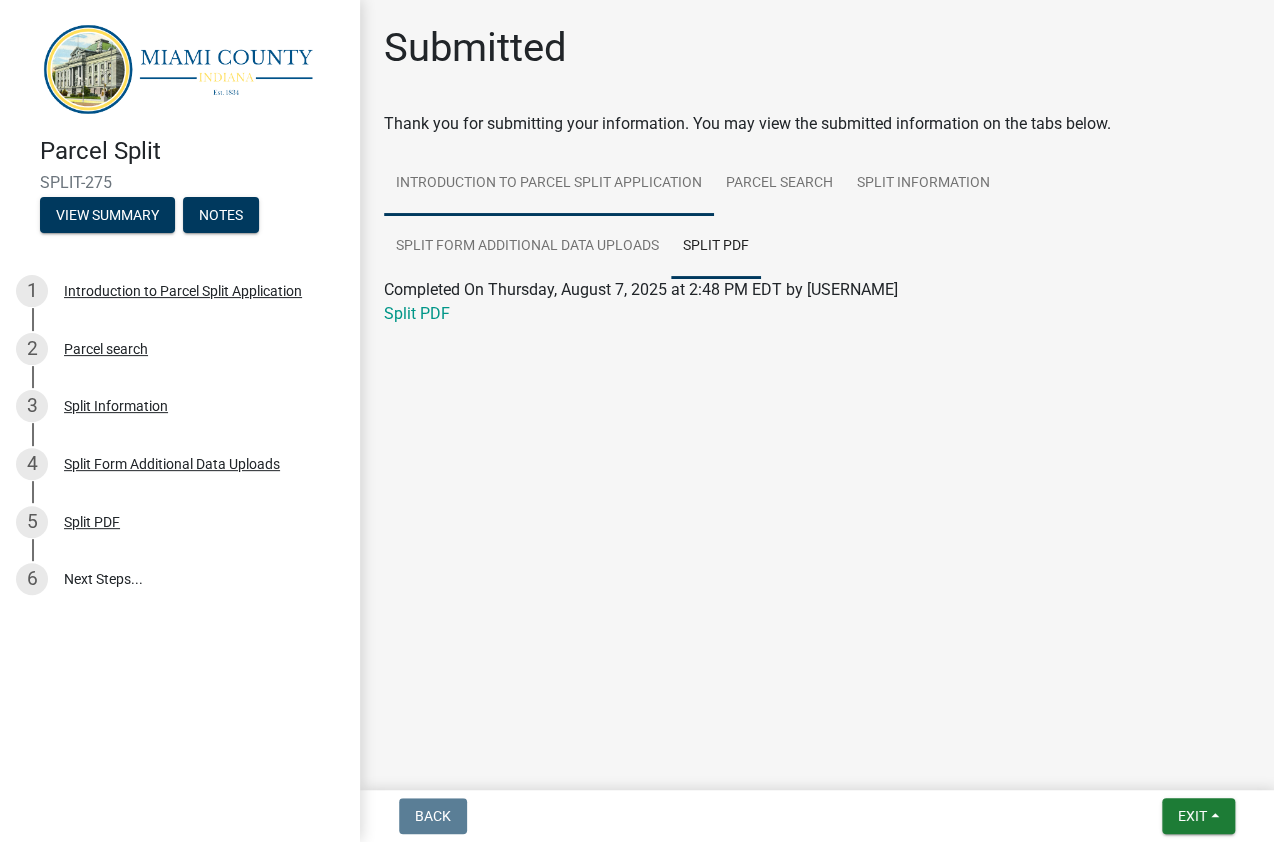 click on "Introduction to Parcel Split Application" at bounding box center (549, 184) 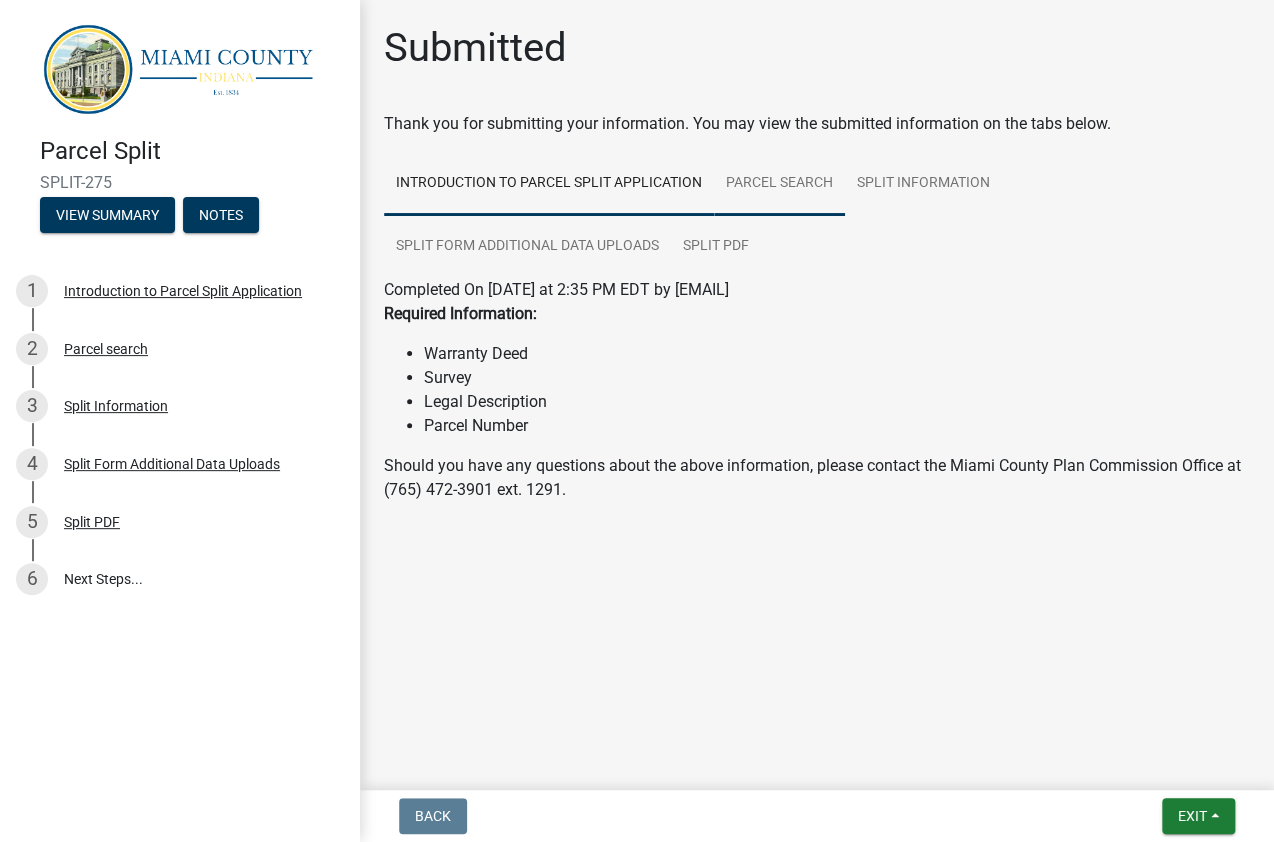 click on "Parcel search" at bounding box center (779, 184) 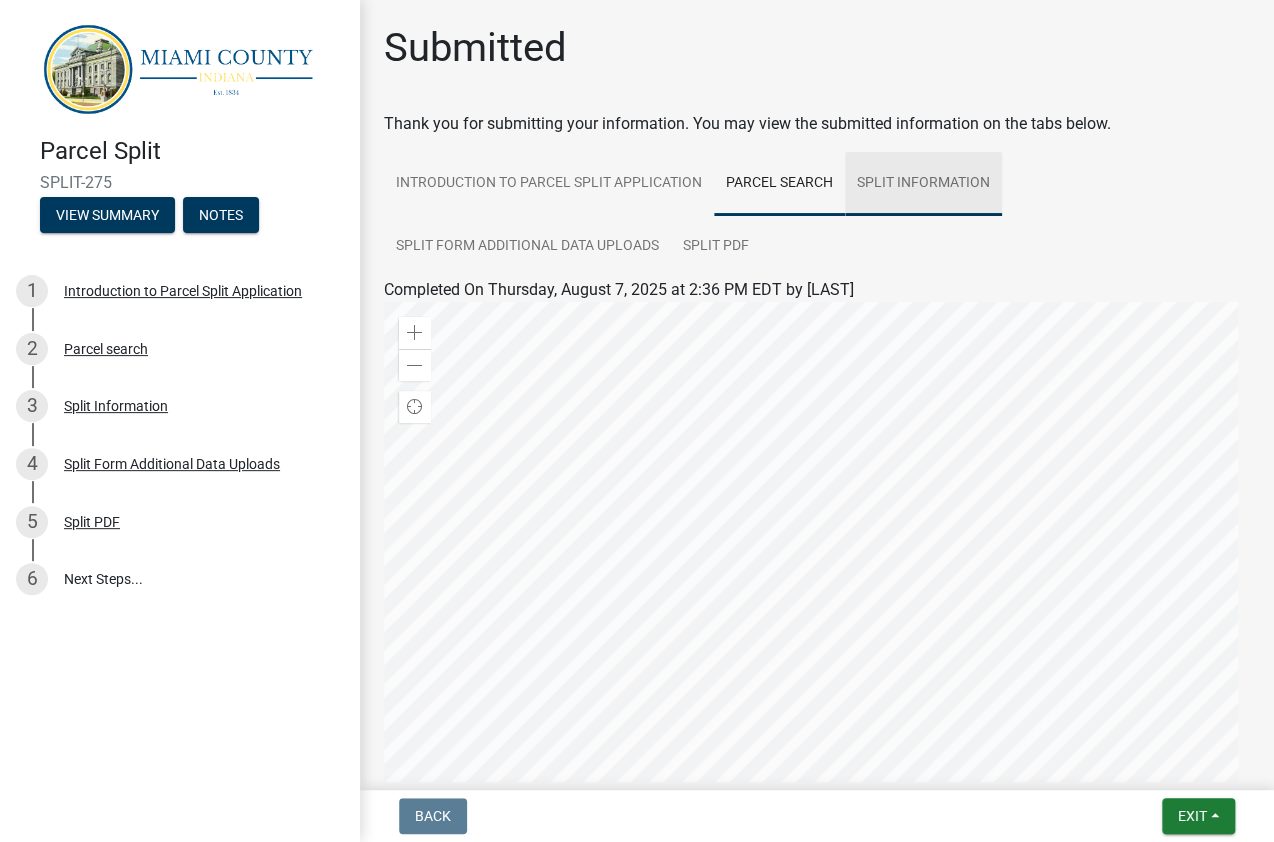 click on "Split Information" at bounding box center [923, 184] 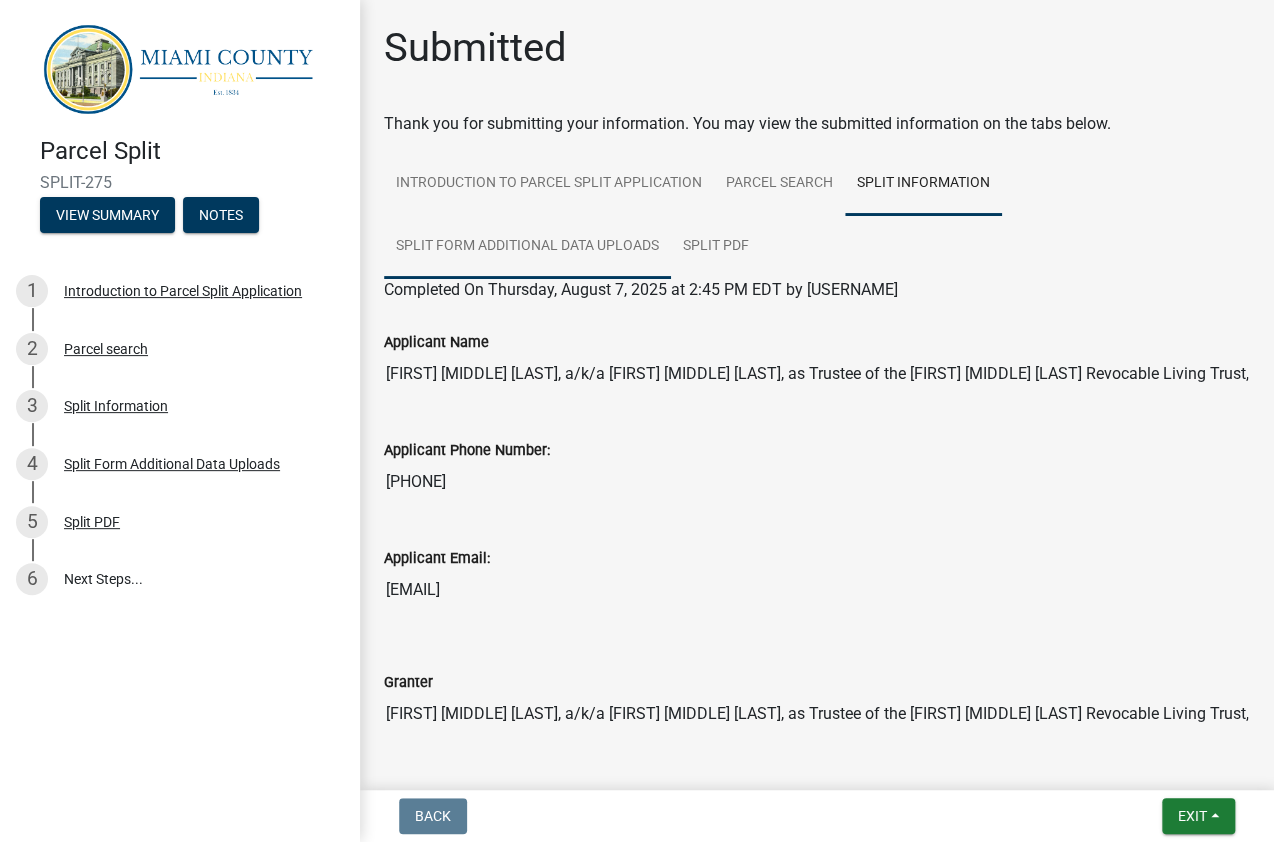 click on "Split Form Additional Data Uploads" at bounding box center [527, 247] 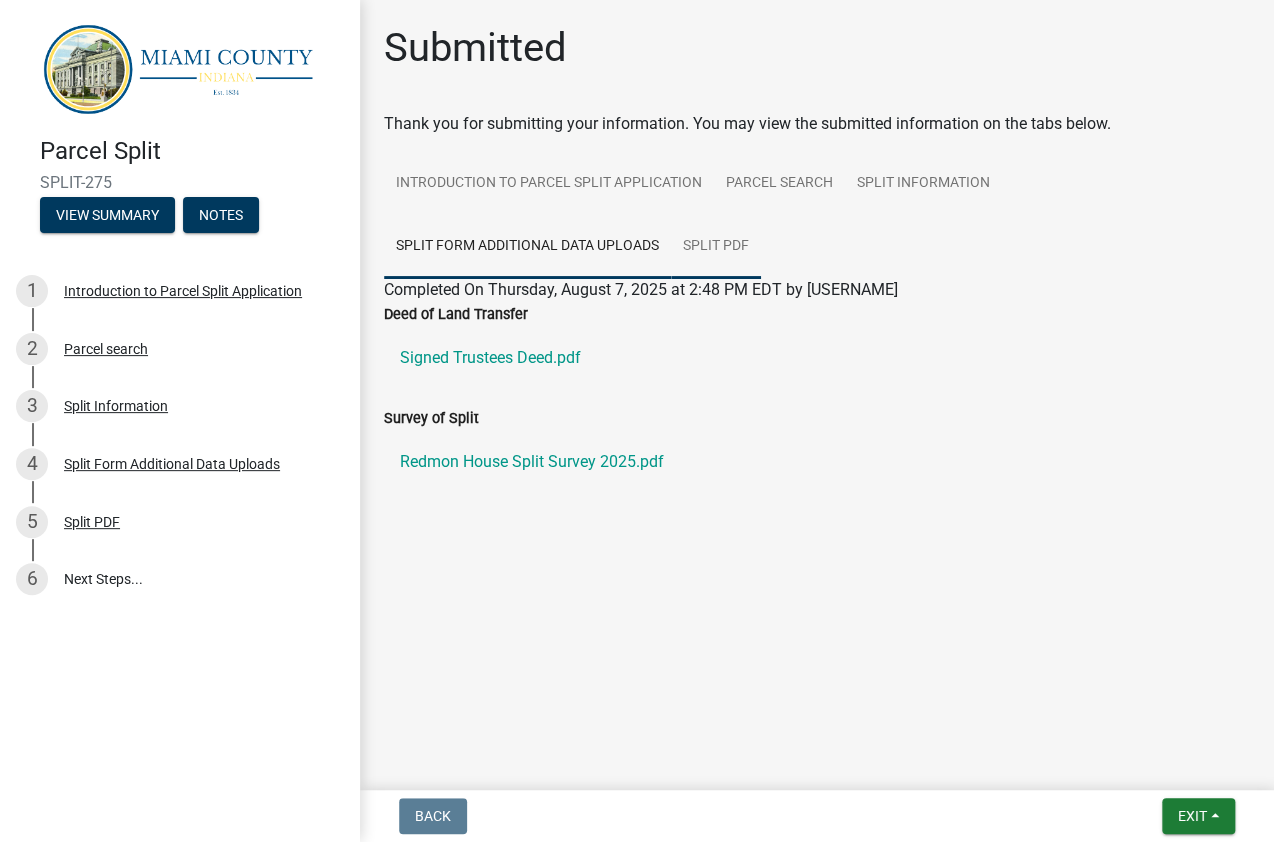 click on "Split PDF" at bounding box center (716, 247) 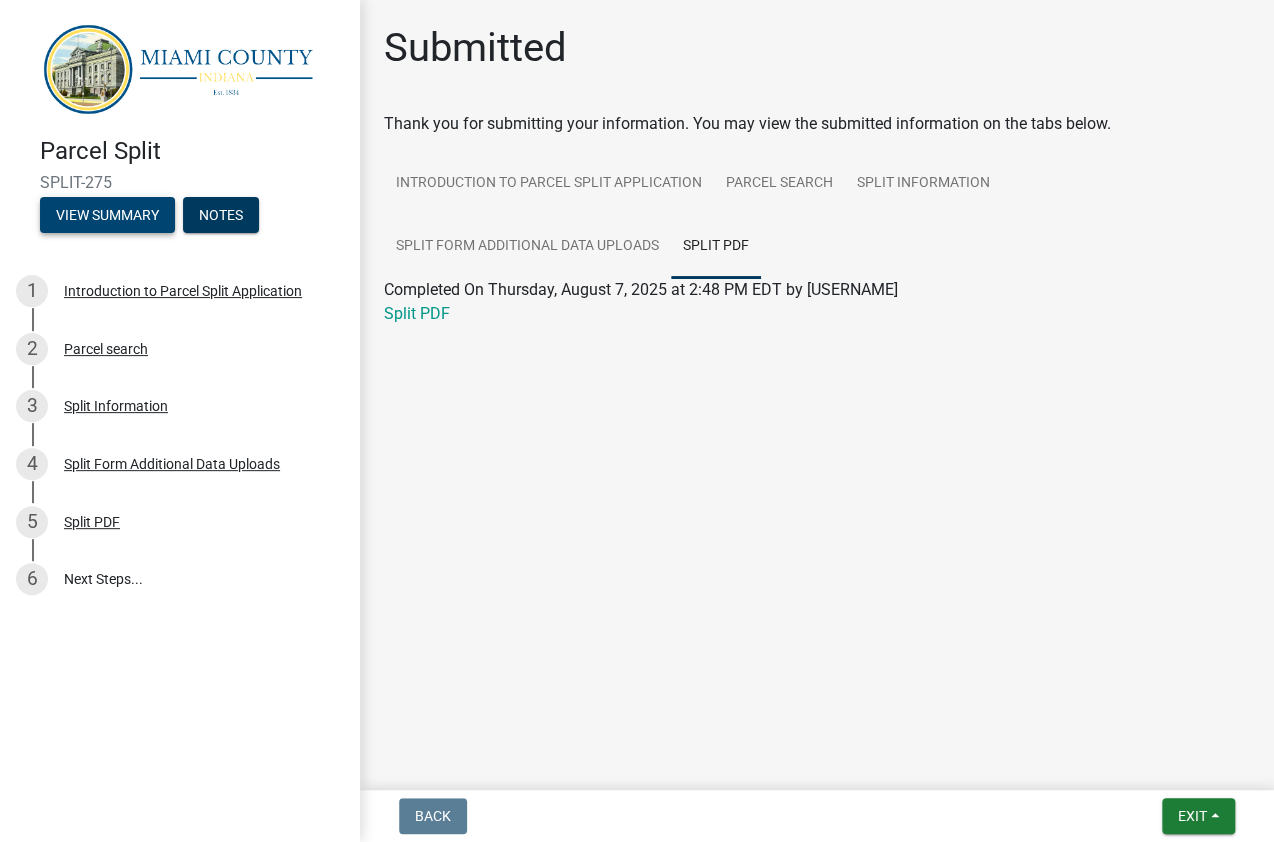 click on "View Summary" at bounding box center [107, 215] 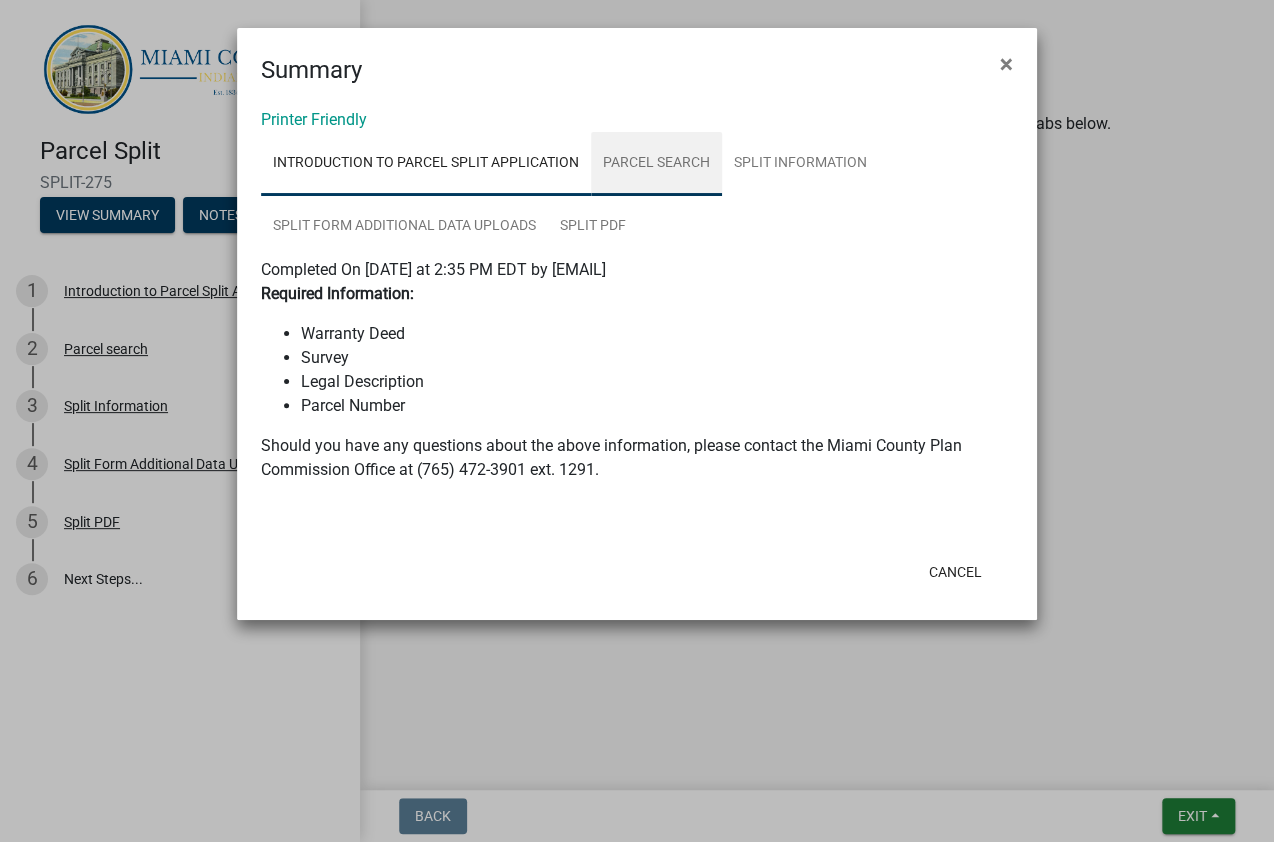 click on "Parcel search" at bounding box center [656, 164] 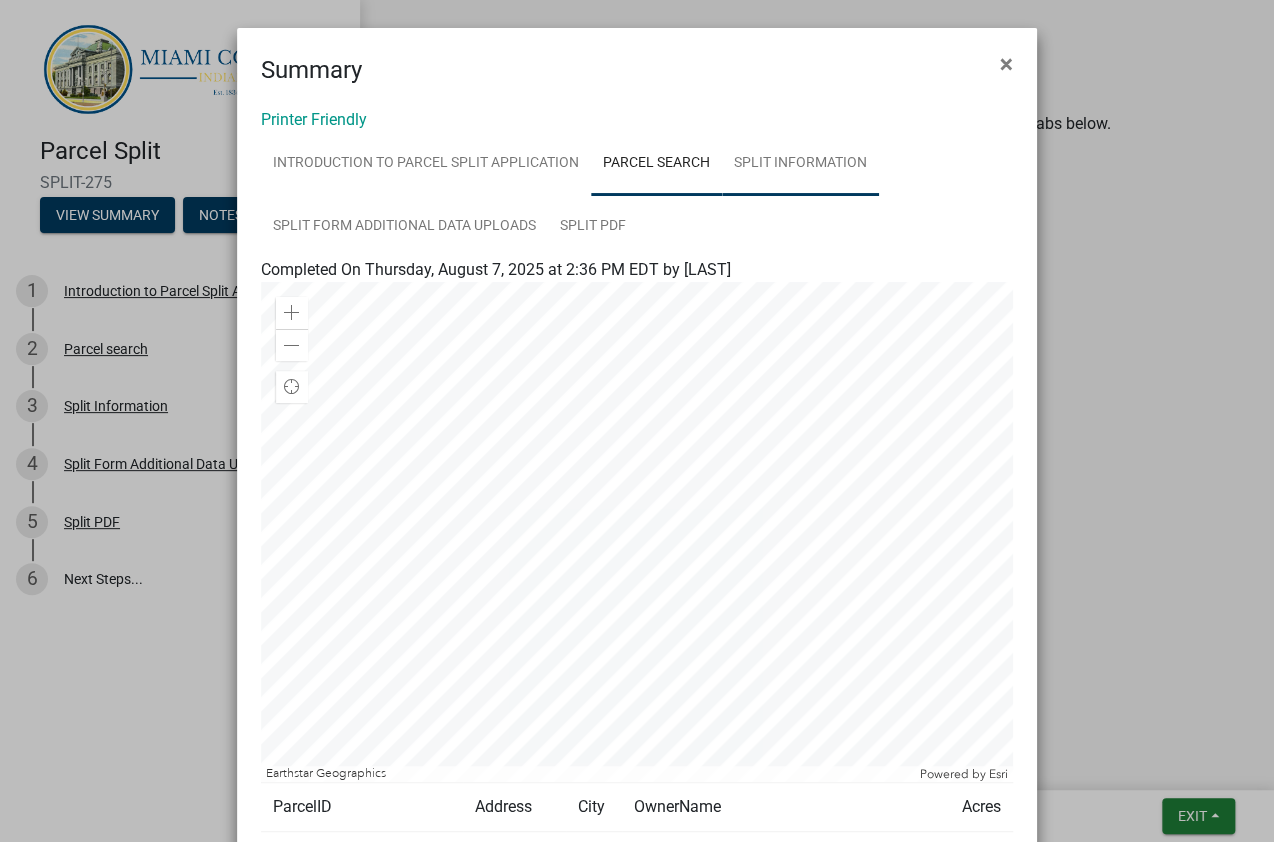 click on "Split Information" at bounding box center (800, 164) 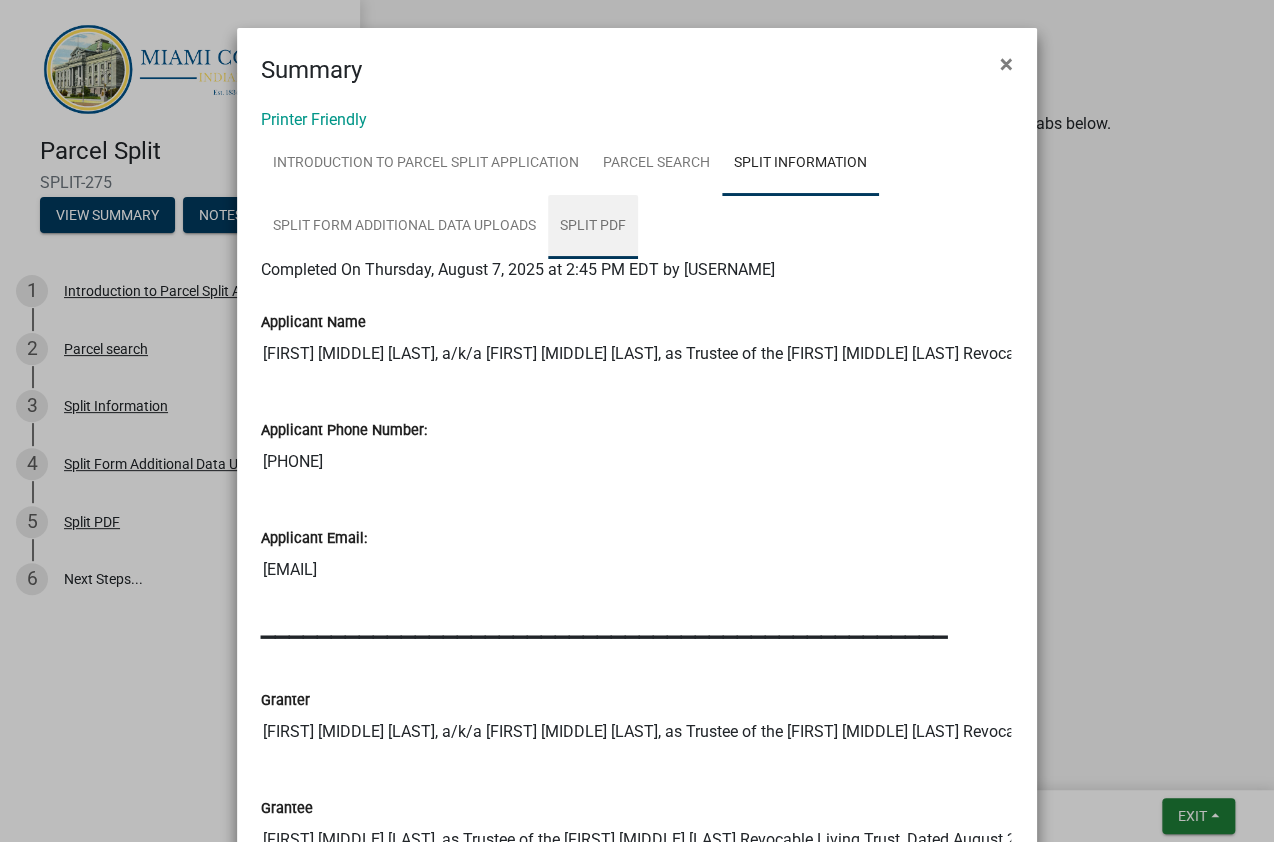click on "Split PDF" at bounding box center [593, 227] 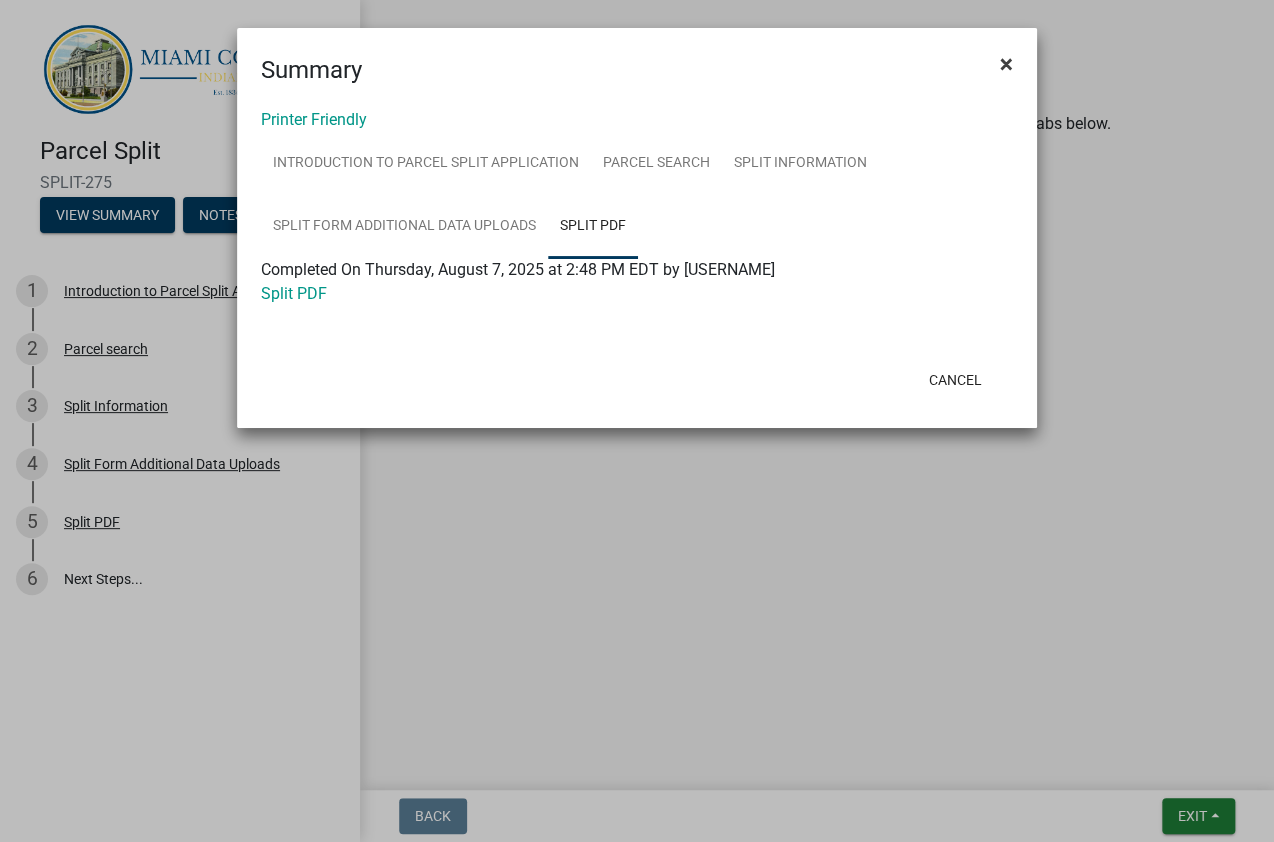 click on "×" 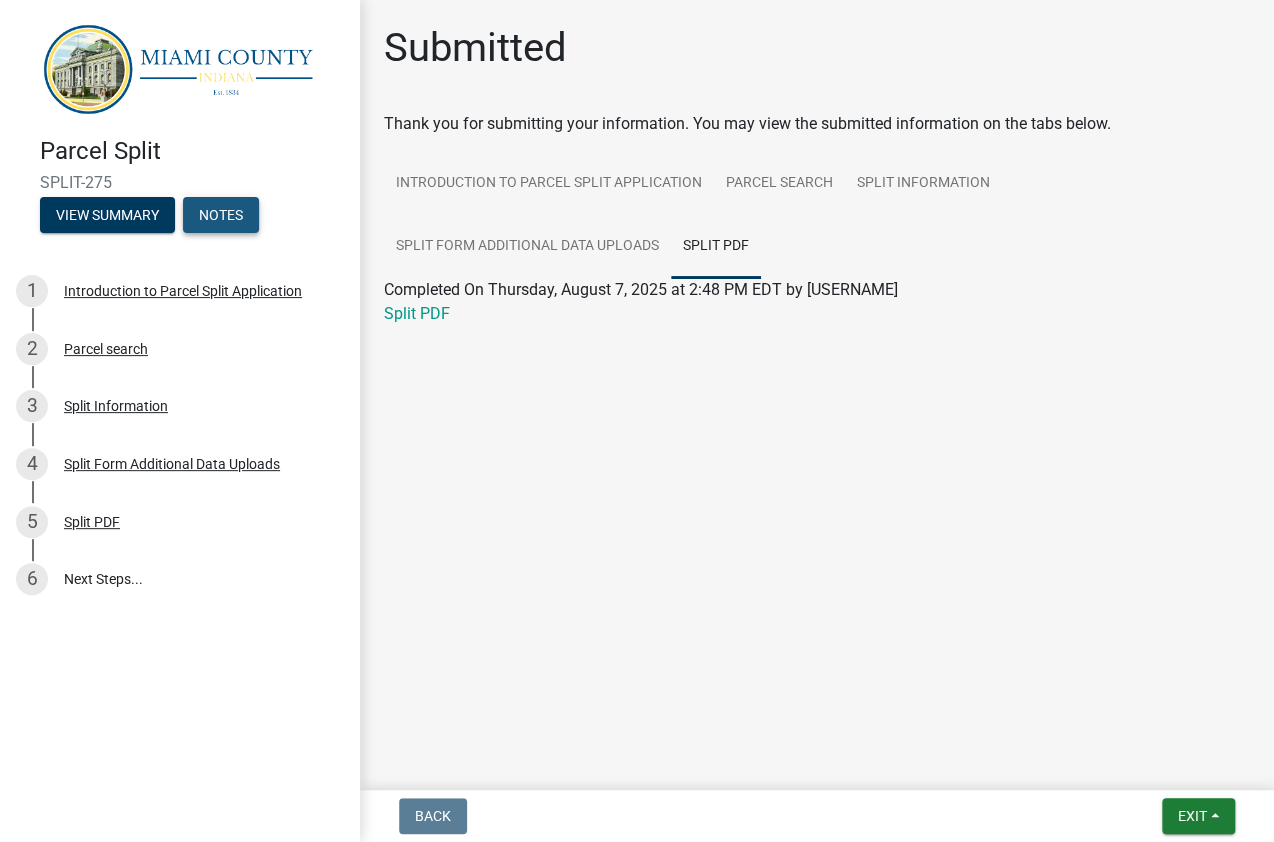 click on "Notes" at bounding box center (221, 215) 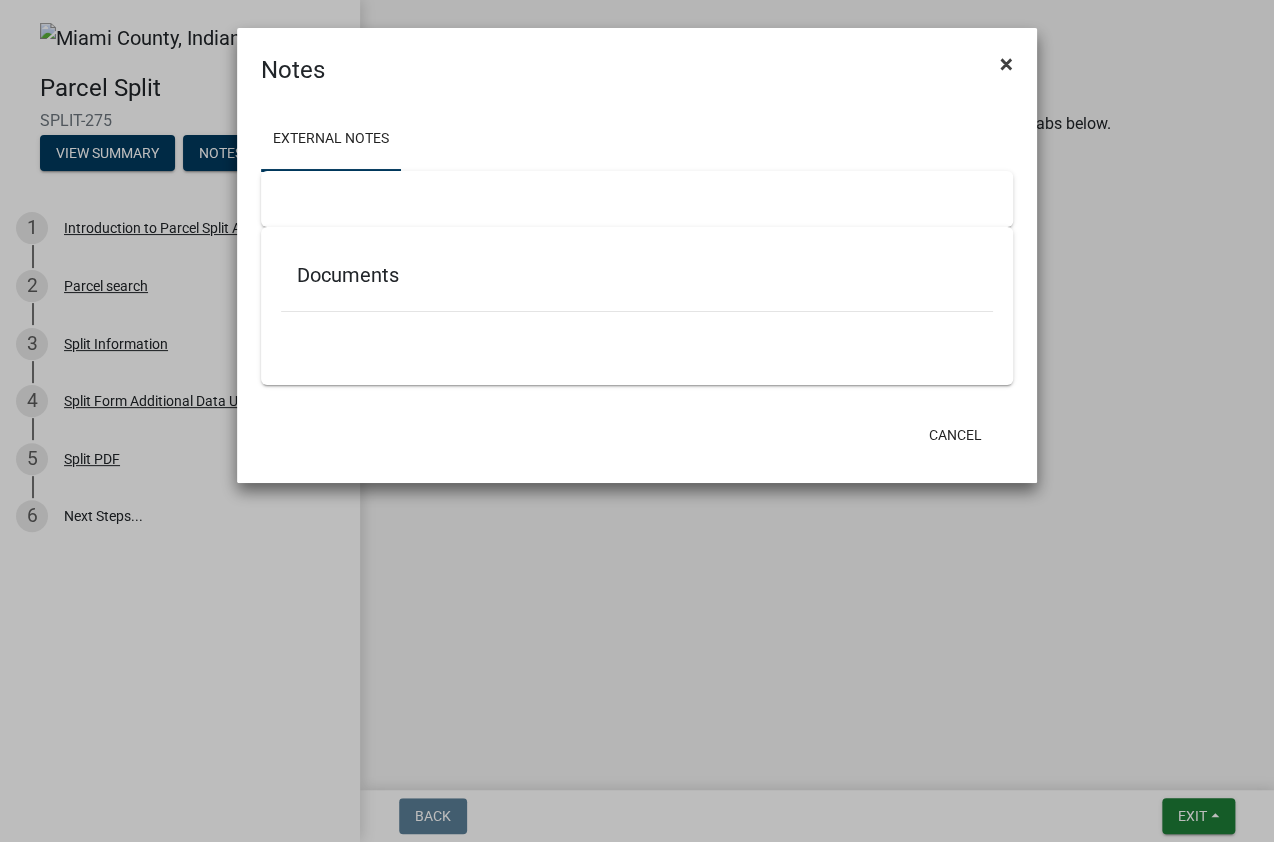 click on "×" 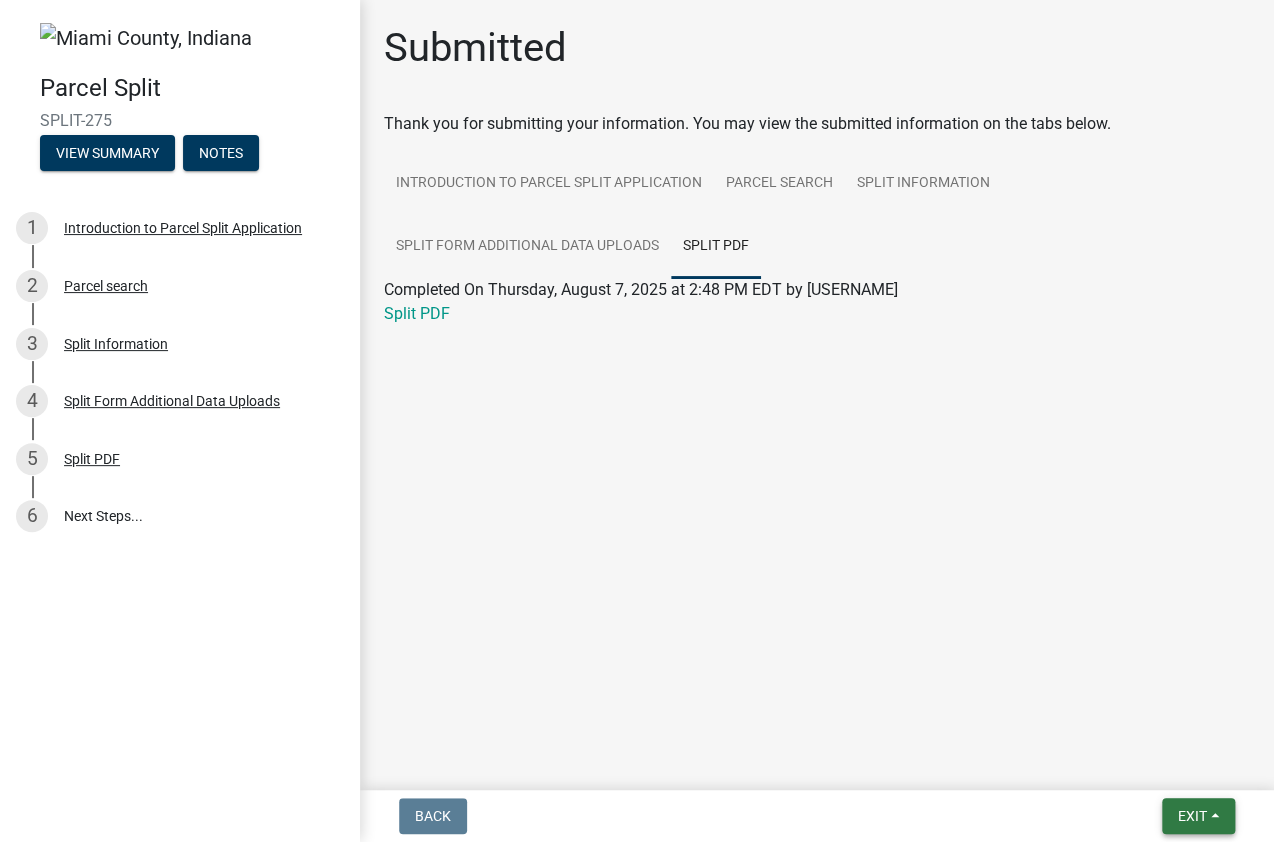 click on "Exit" at bounding box center [1198, 816] 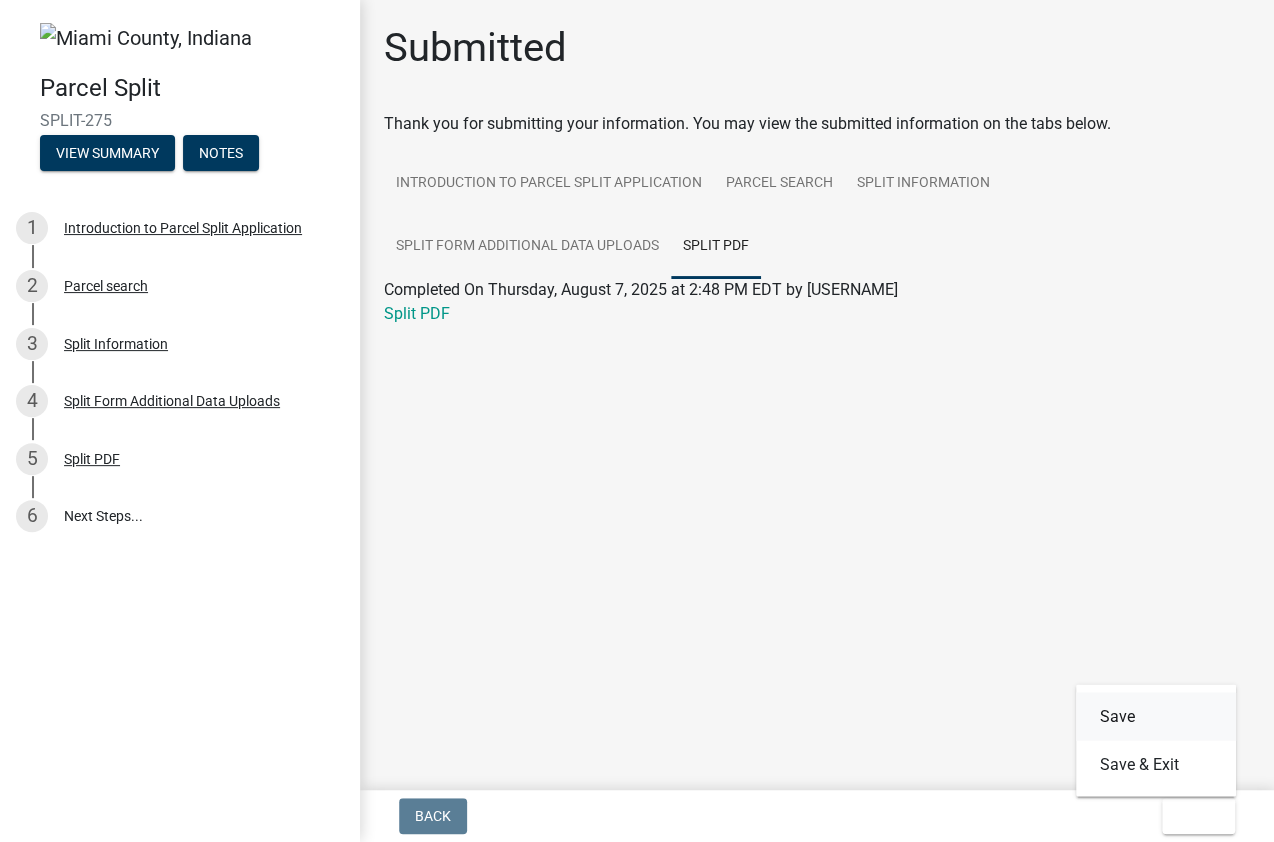 click on "Save" at bounding box center (1156, 716) 